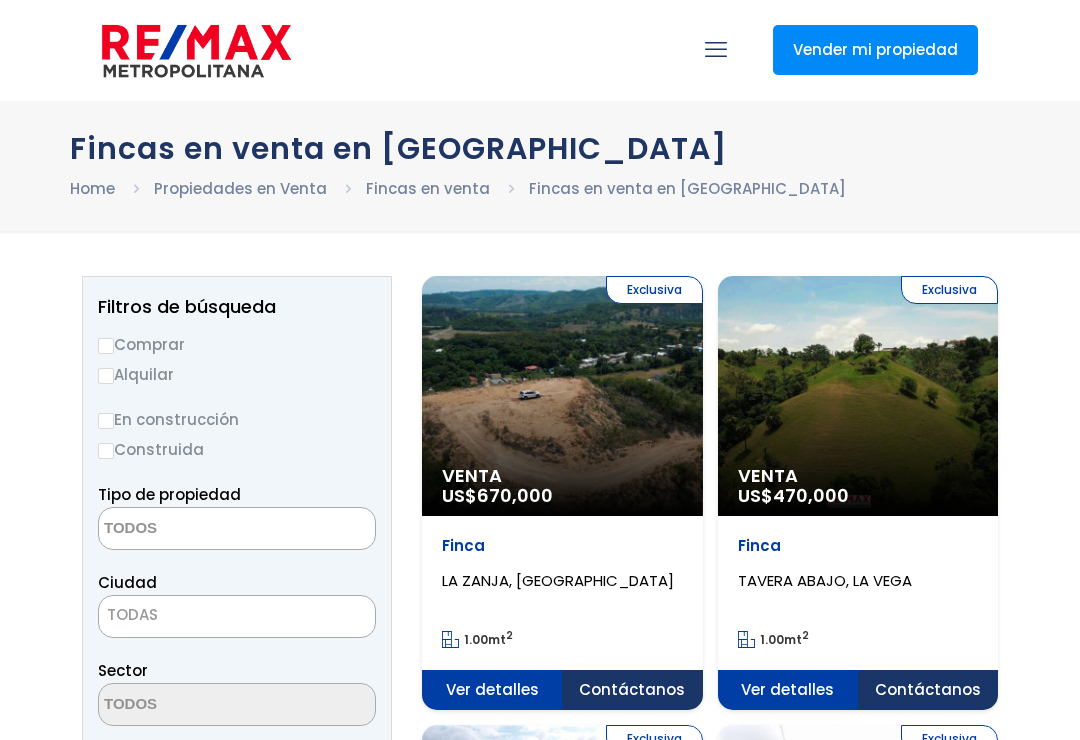 select 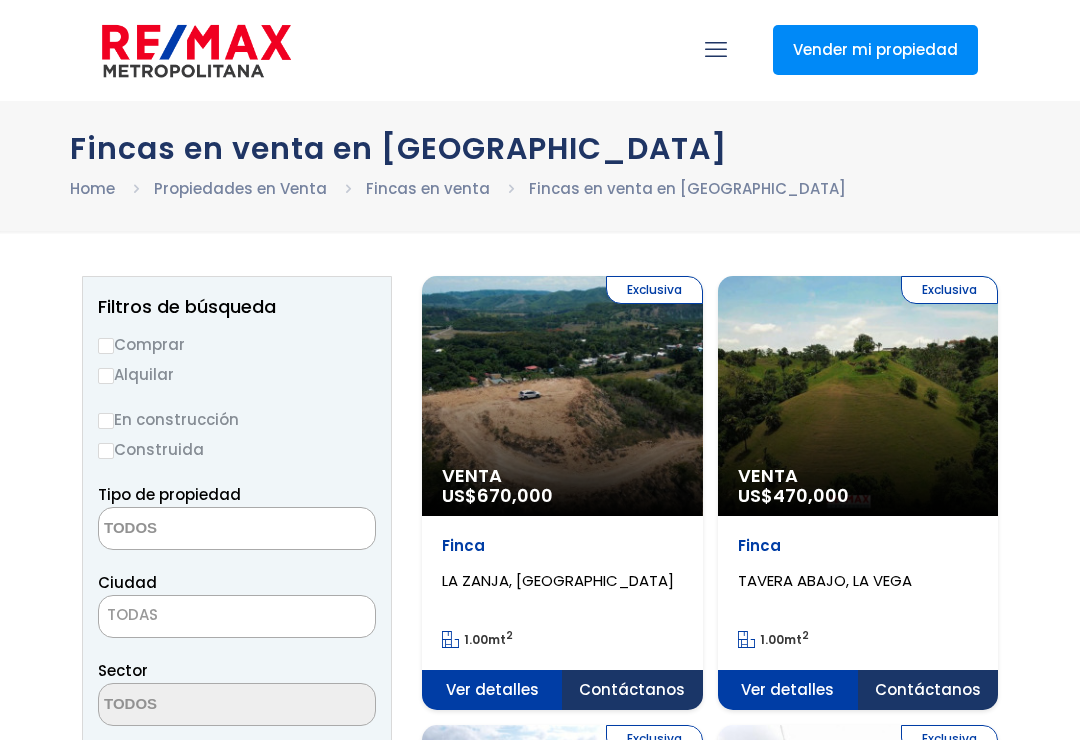 scroll, scrollTop: 0, scrollLeft: 0, axis: both 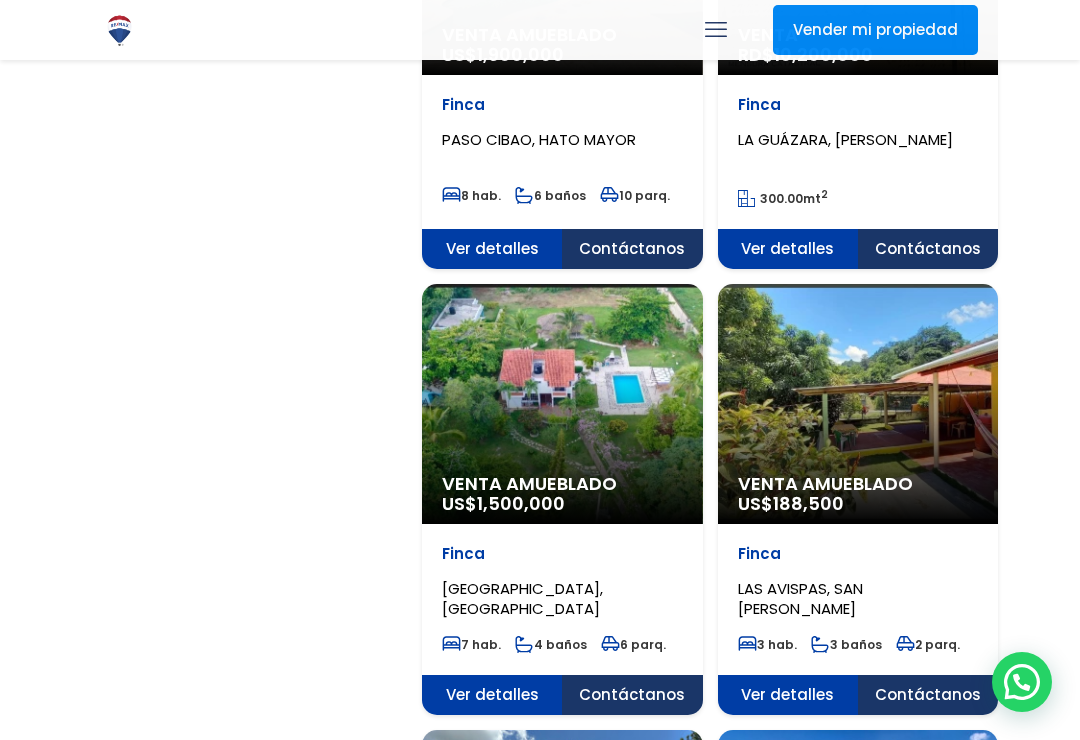 click on "Venta Amueblado
US$  188,500" at bounding box center [562, -1409] 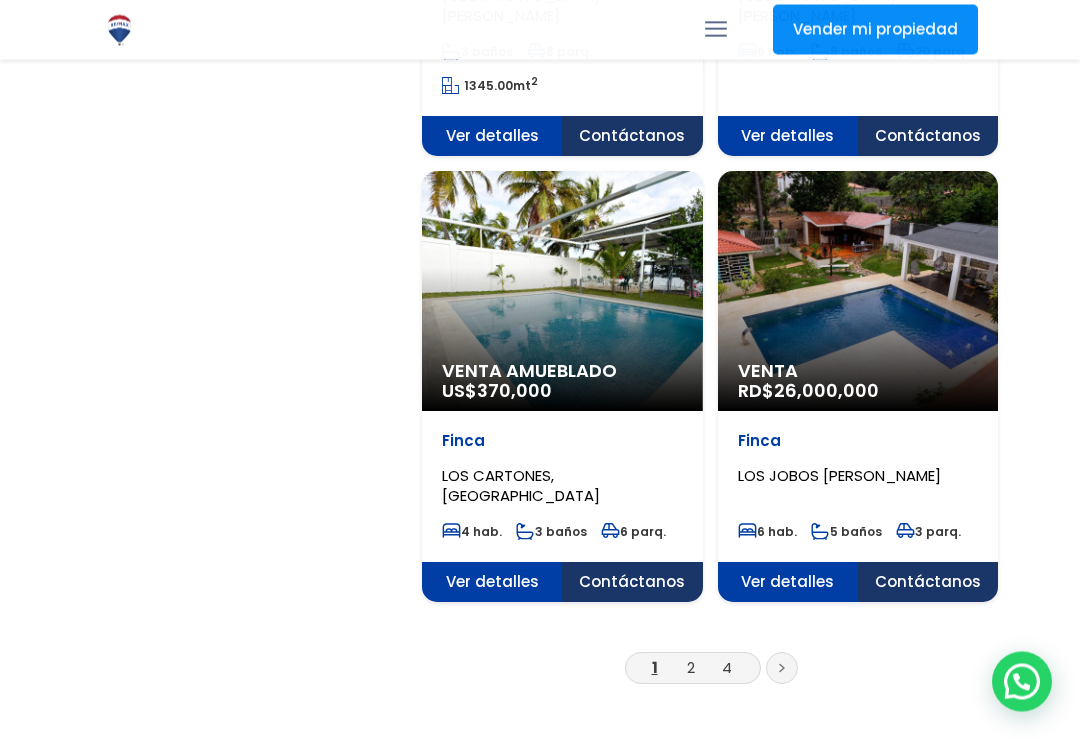 scroll, scrollTop: 3311, scrollLeft: 0, axis: vertical 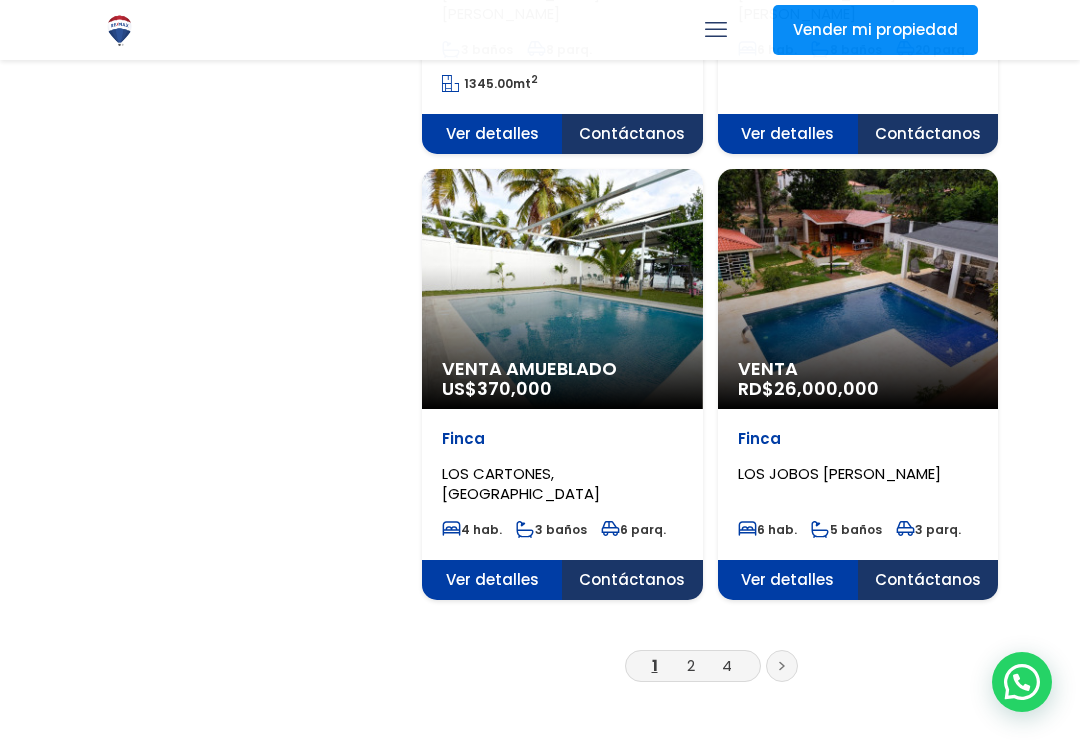 click at bounding box center (782, 666) 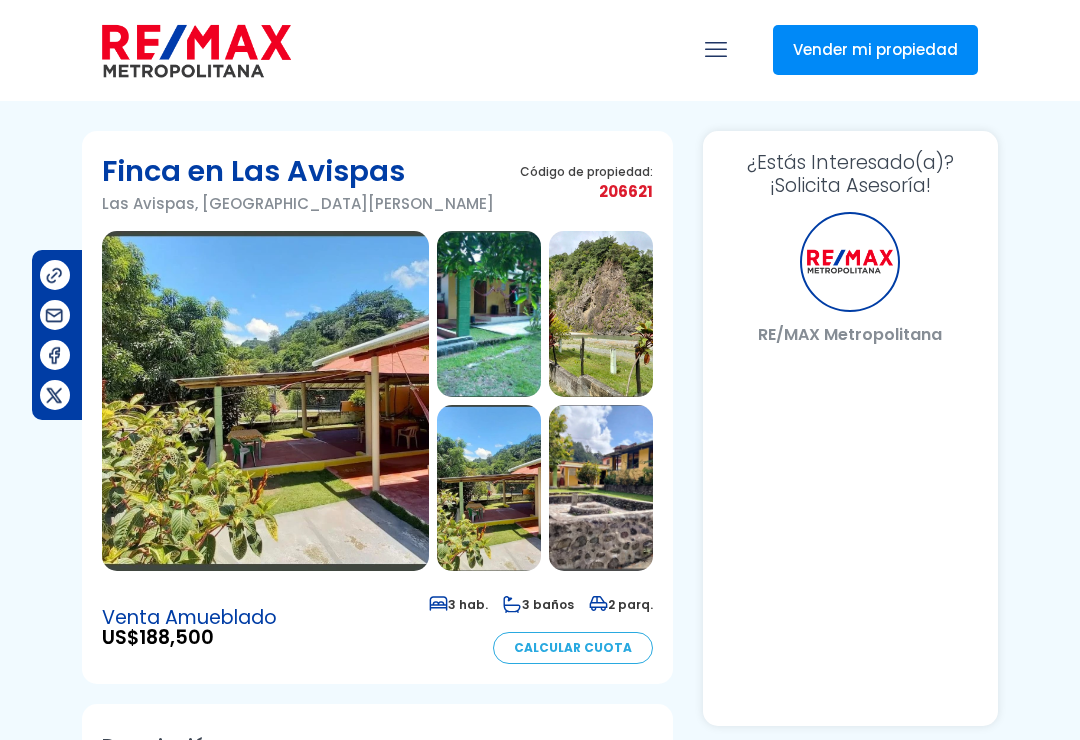 scroll, scrollTop: 0, scrollLeft: 0, axis: both 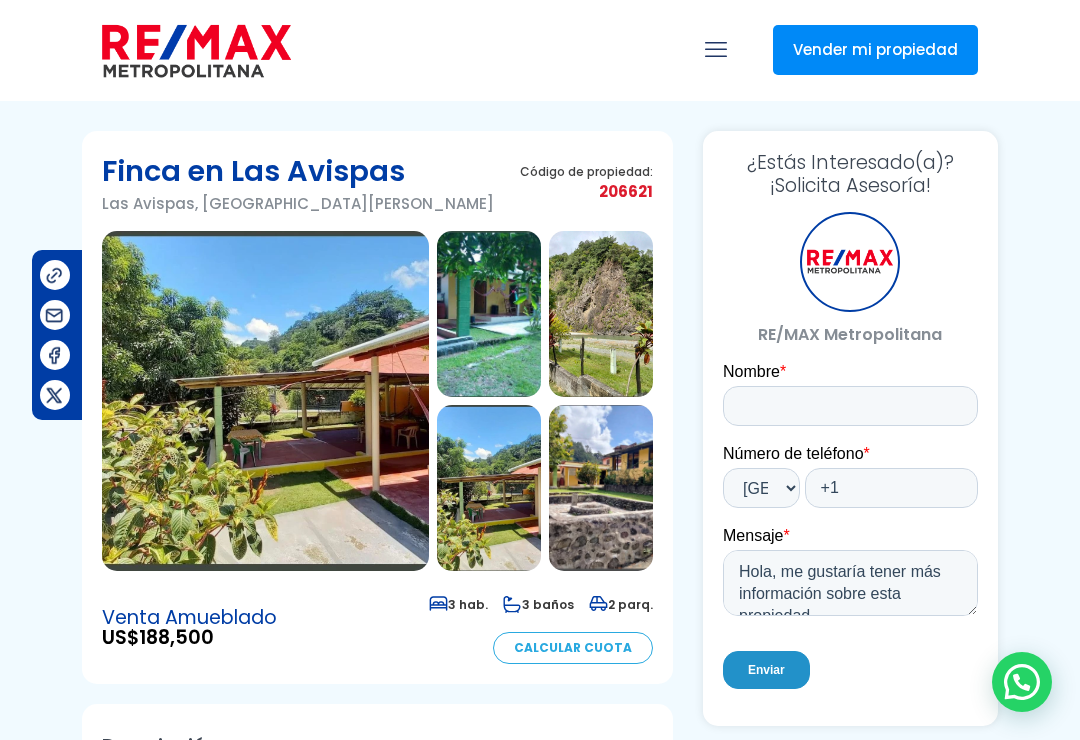 click at bounding box center [489, 314] 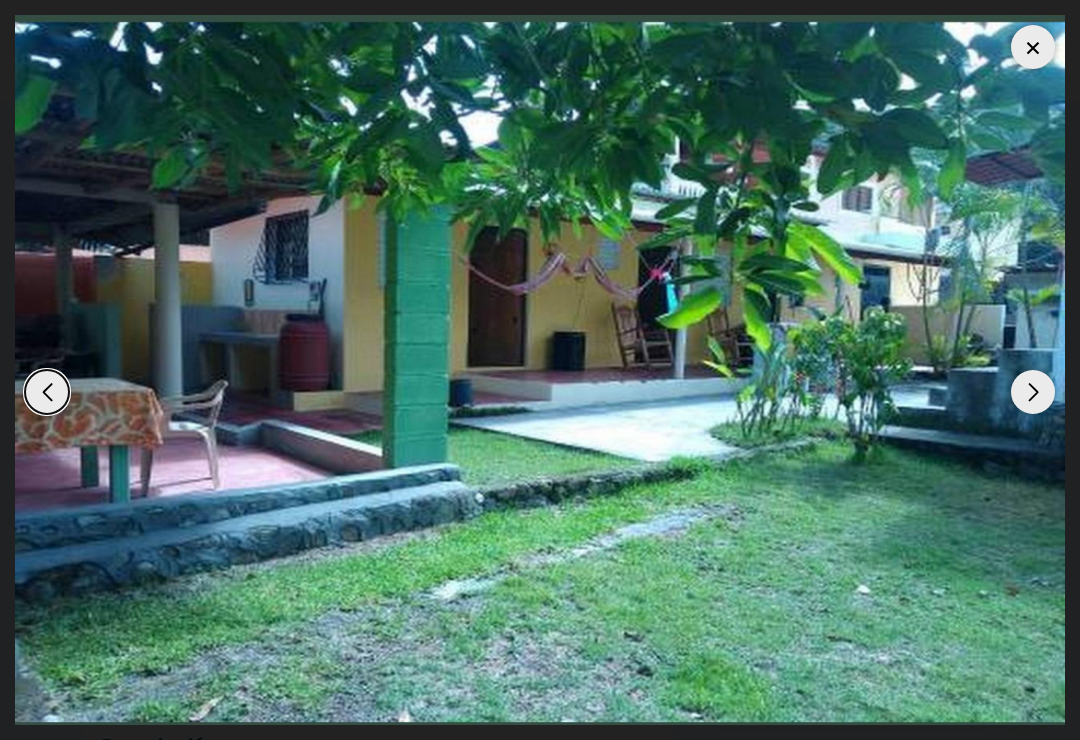 scroll, scrollTop: 0, scrollLeft: 0, axis: both 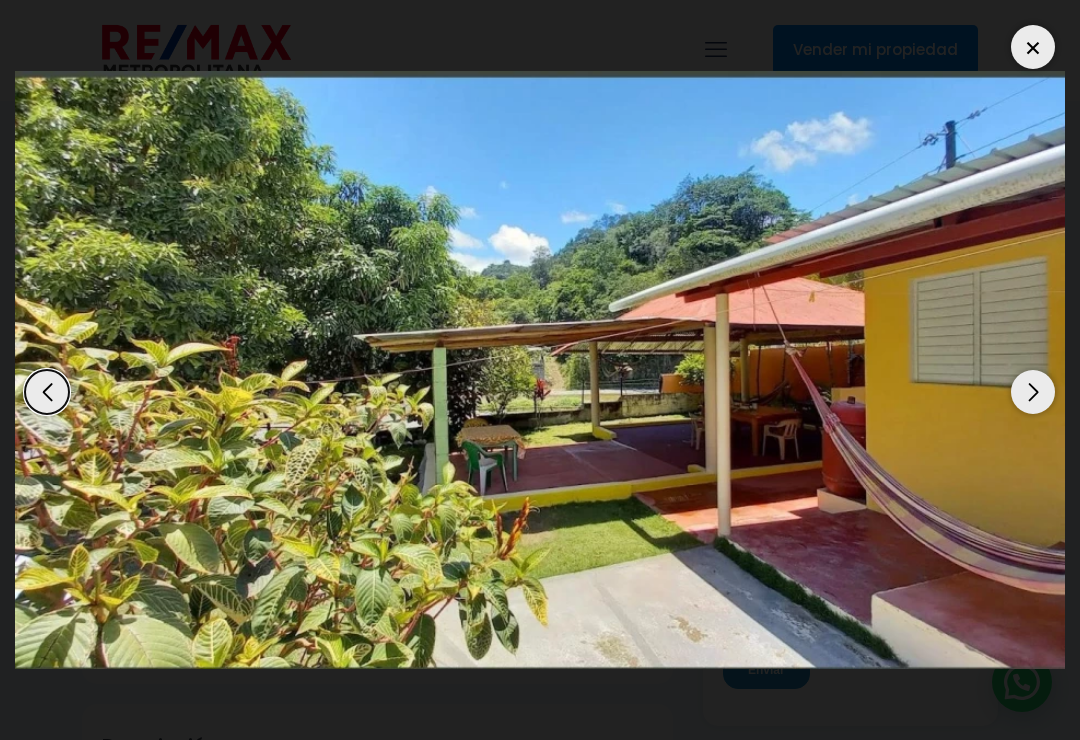 click at bounding box center (1033, 47) 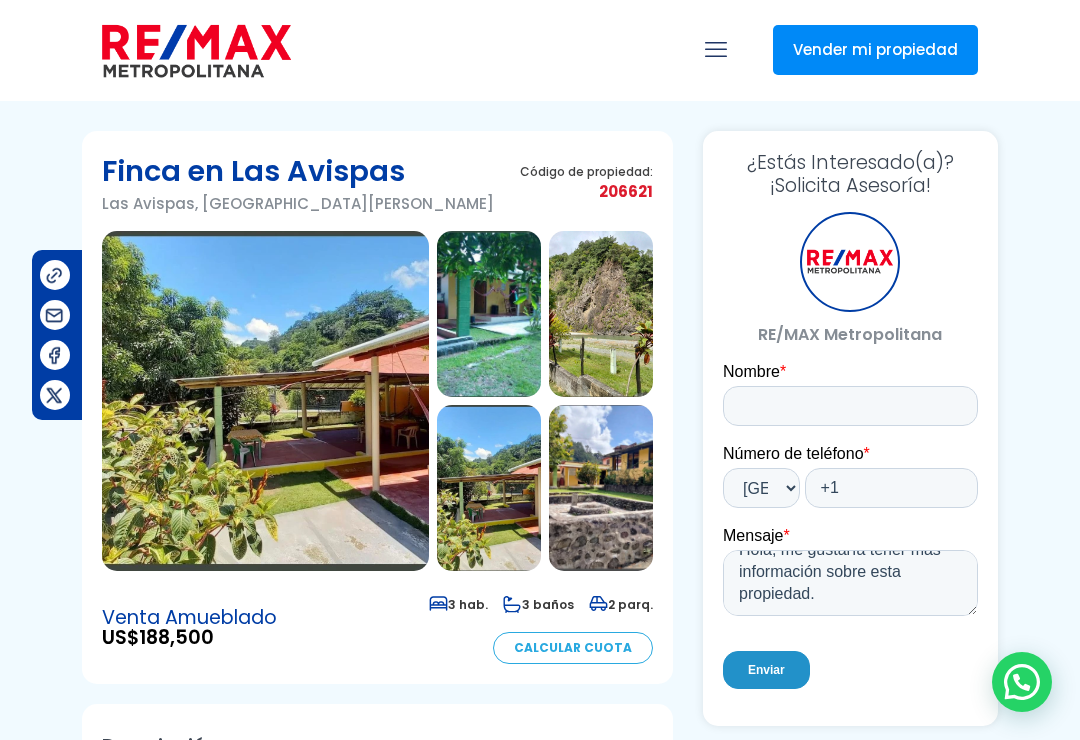 scroll, scrollTop: 22, scrollLeft: 0, axis: vertical 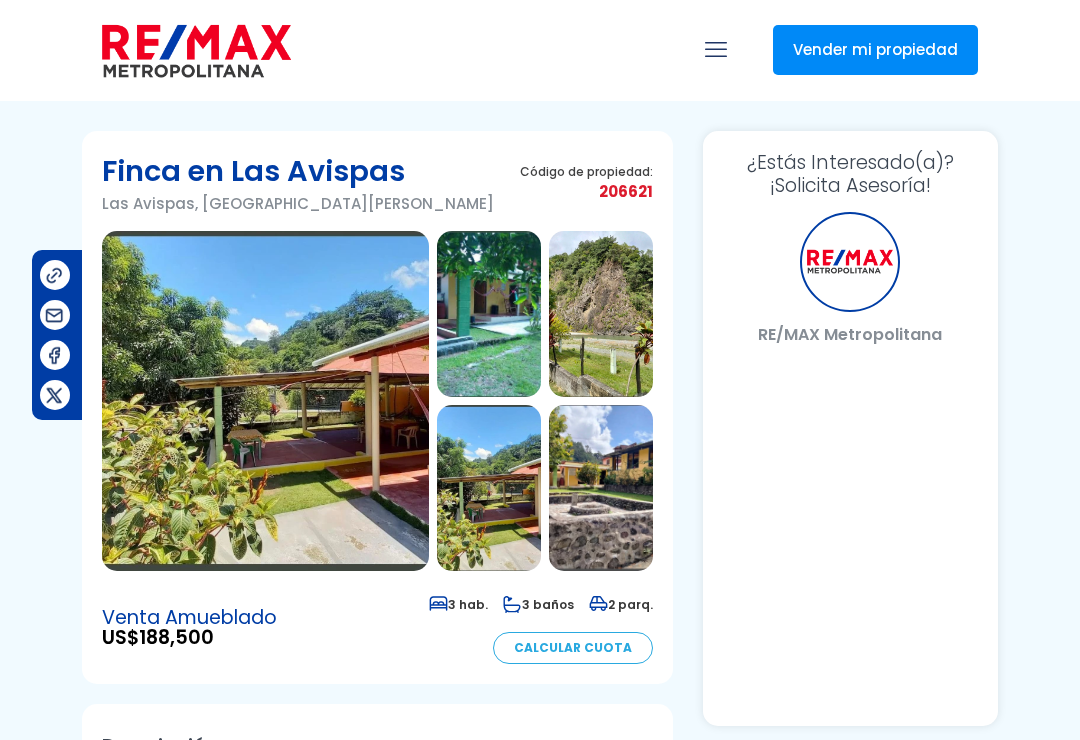 select on "US" 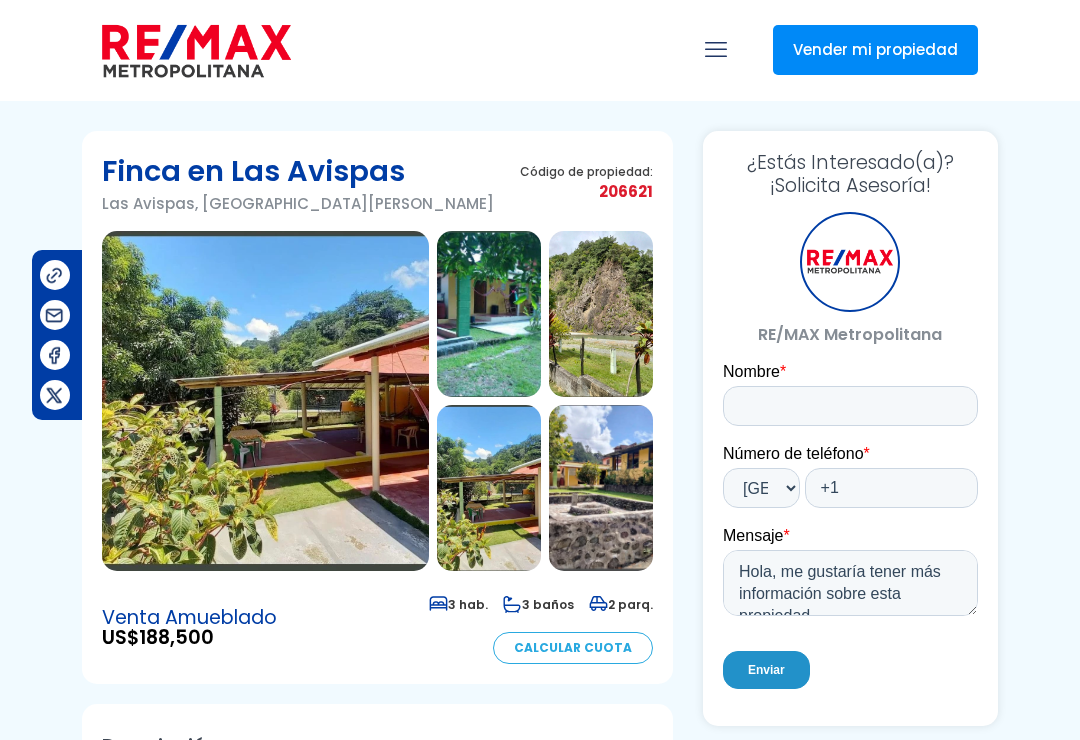 scroll, scrollTop: 0, scrollLeft: 0, axis: both 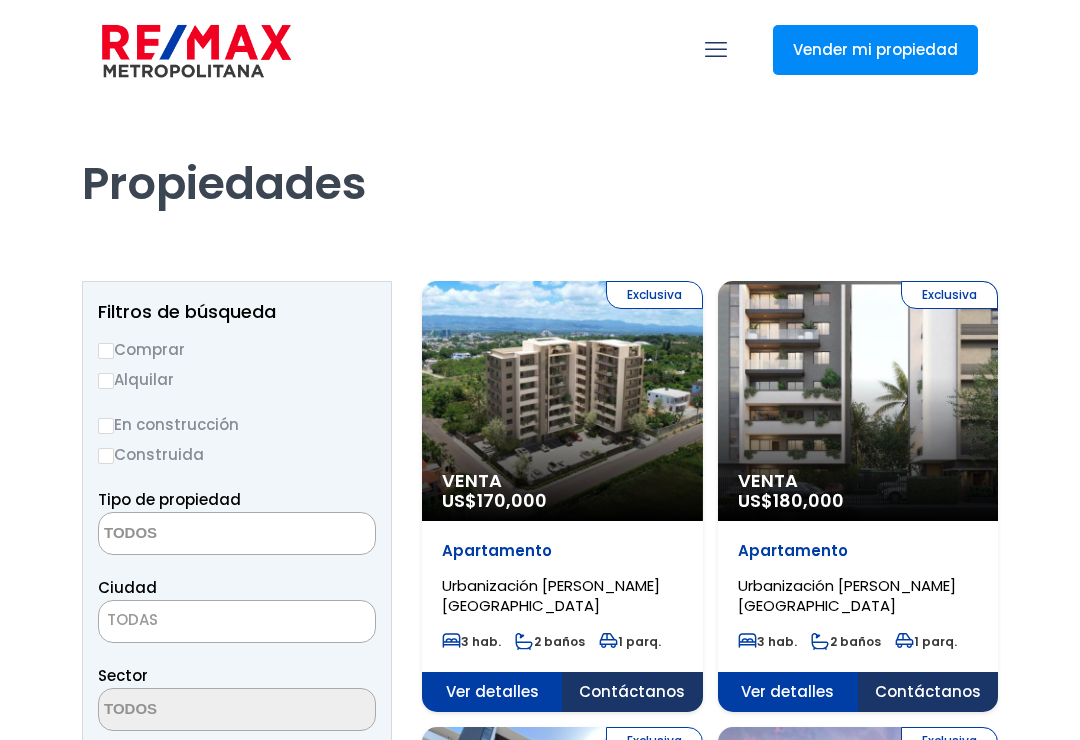 select 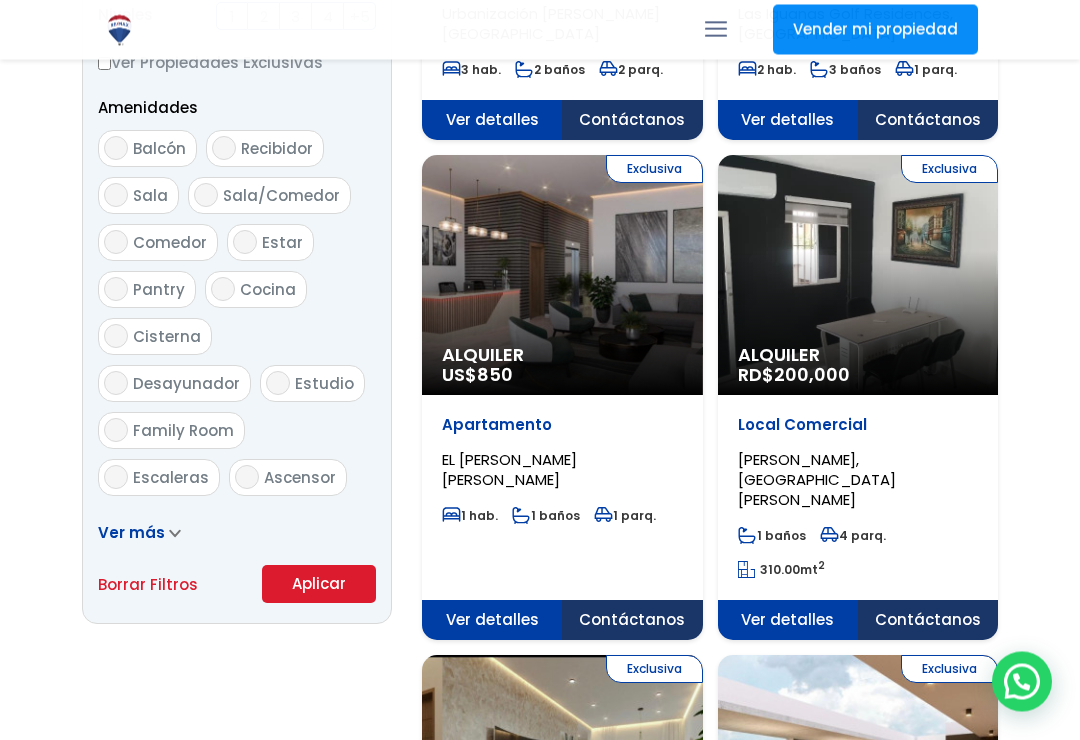 scroll, scrollTop: 1018, scrollLeft: 0, axis: vertical 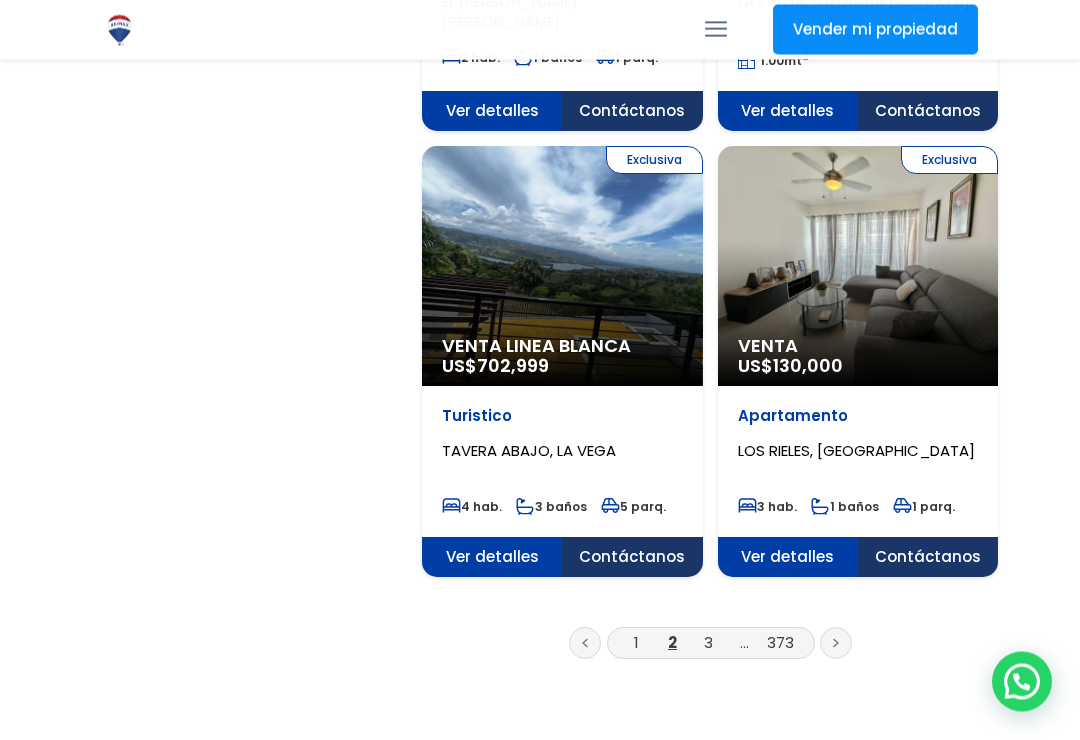 click 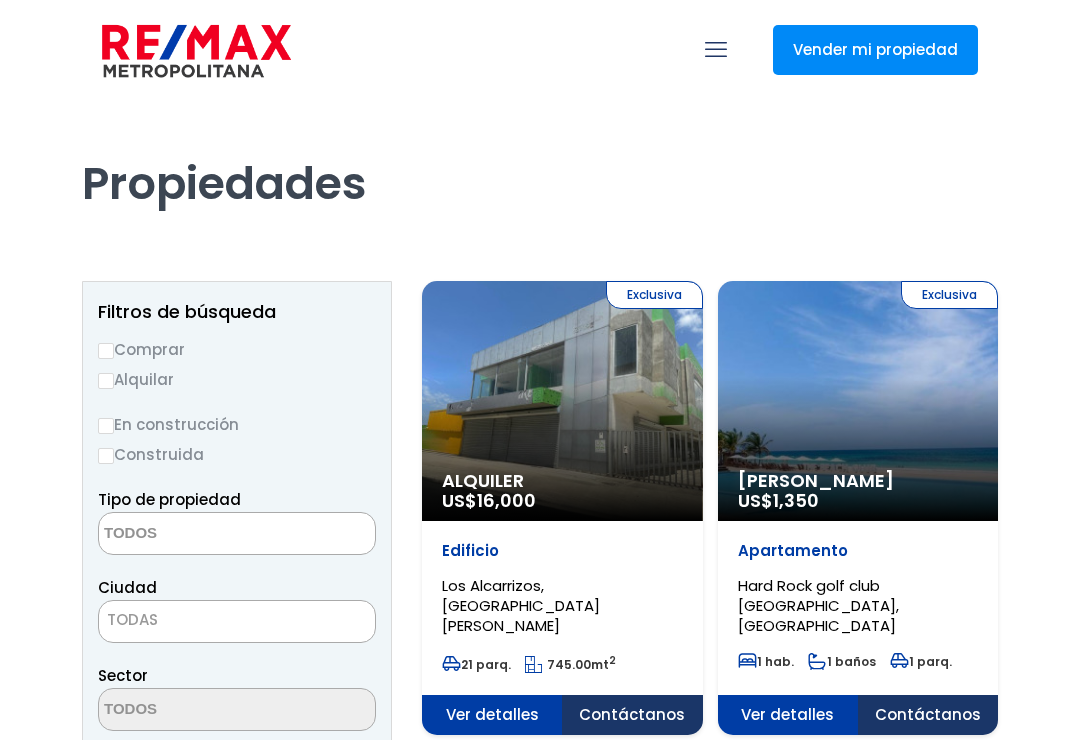 select 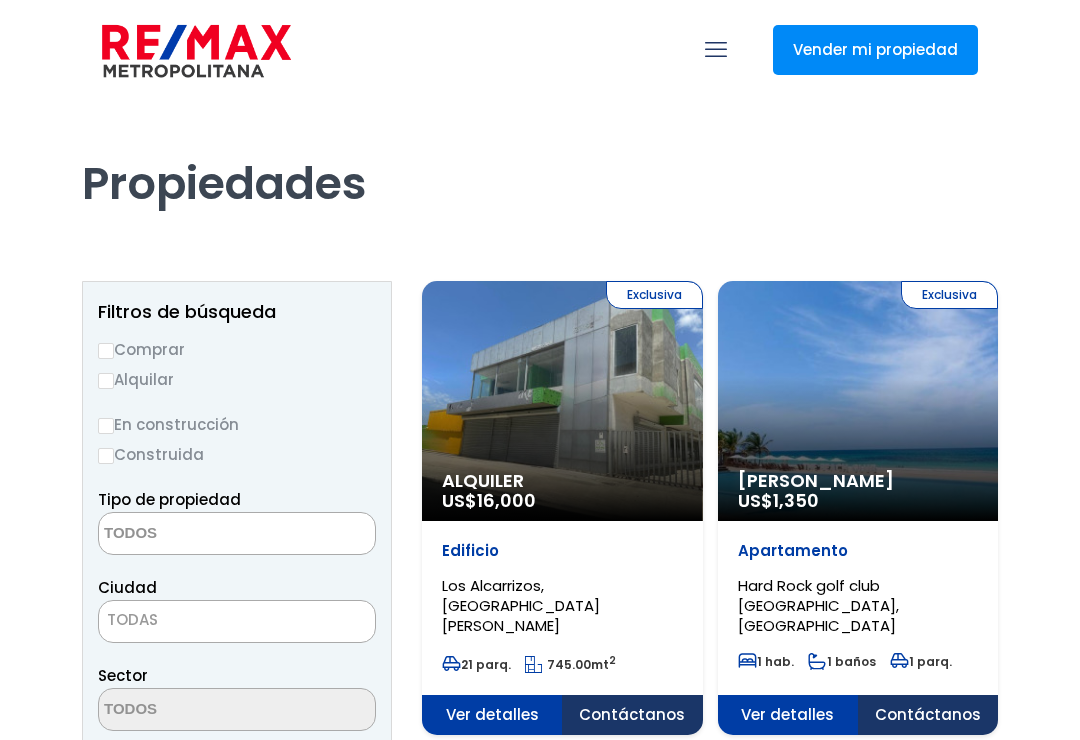scroll, scrollTop: 0, scrollLeft: 0, axis: both 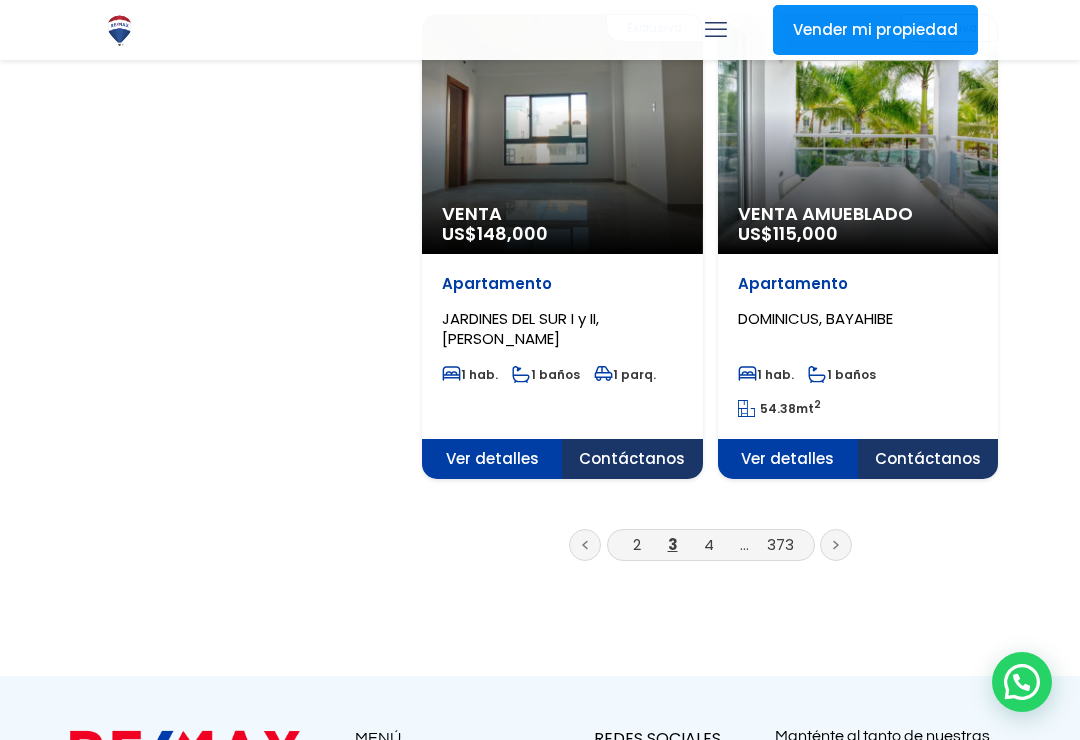 click 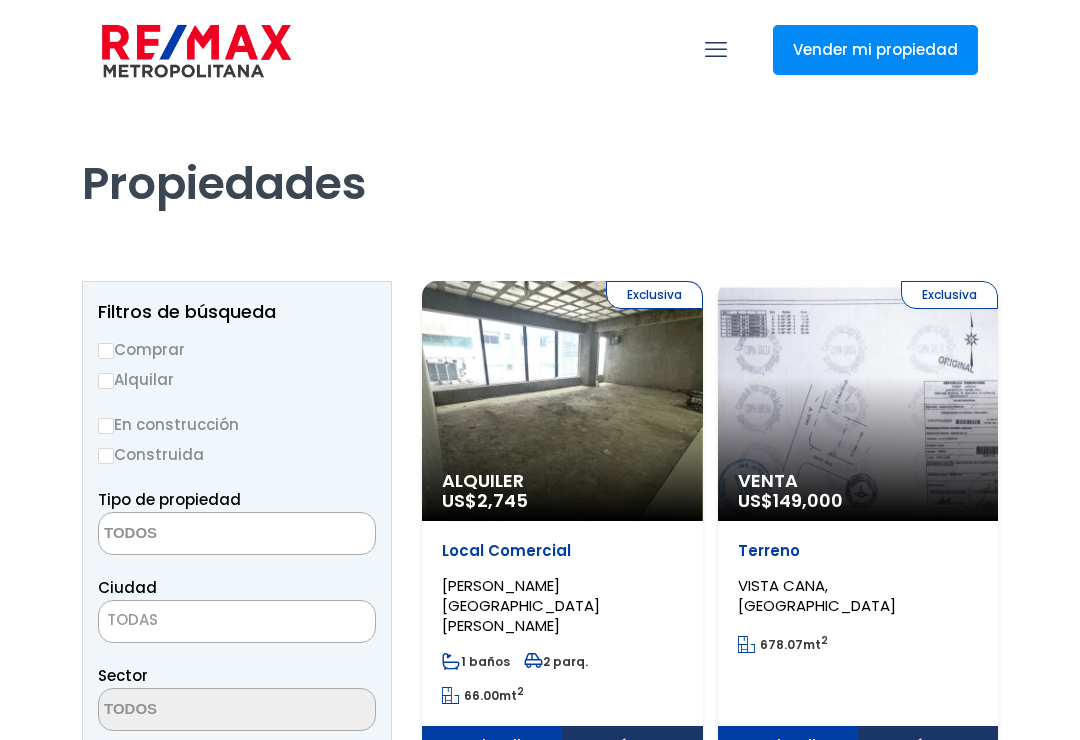 select 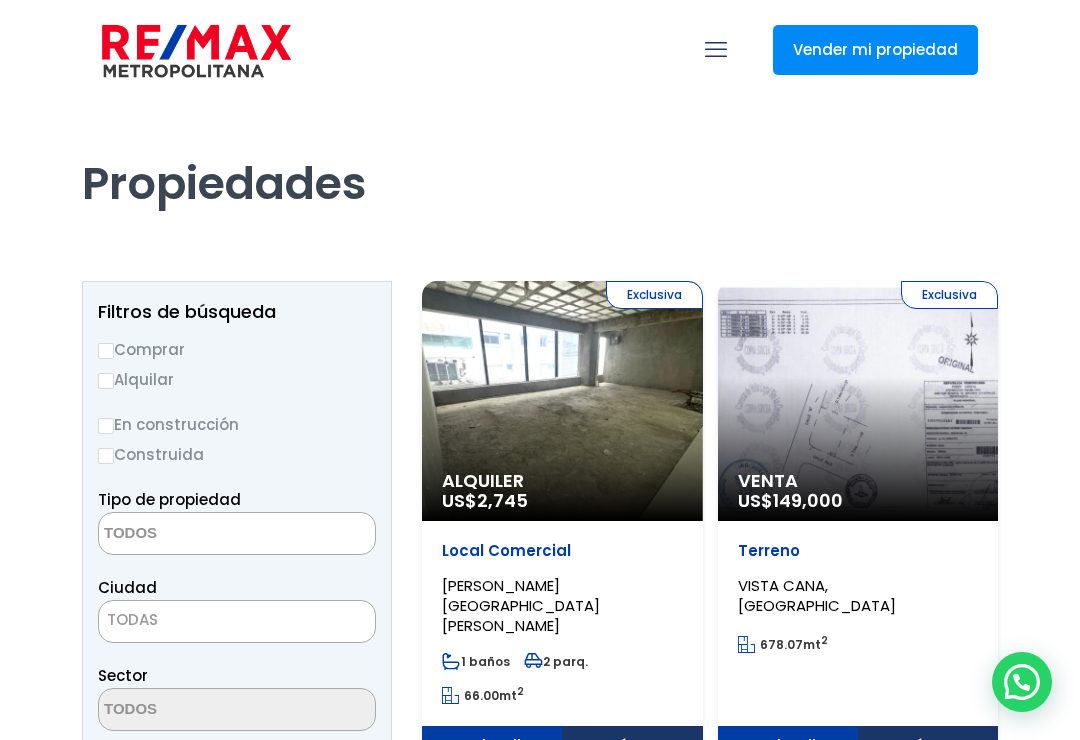 click on "Exclusiva
Venta
US$  149,000" at bounding box center [562, 401] 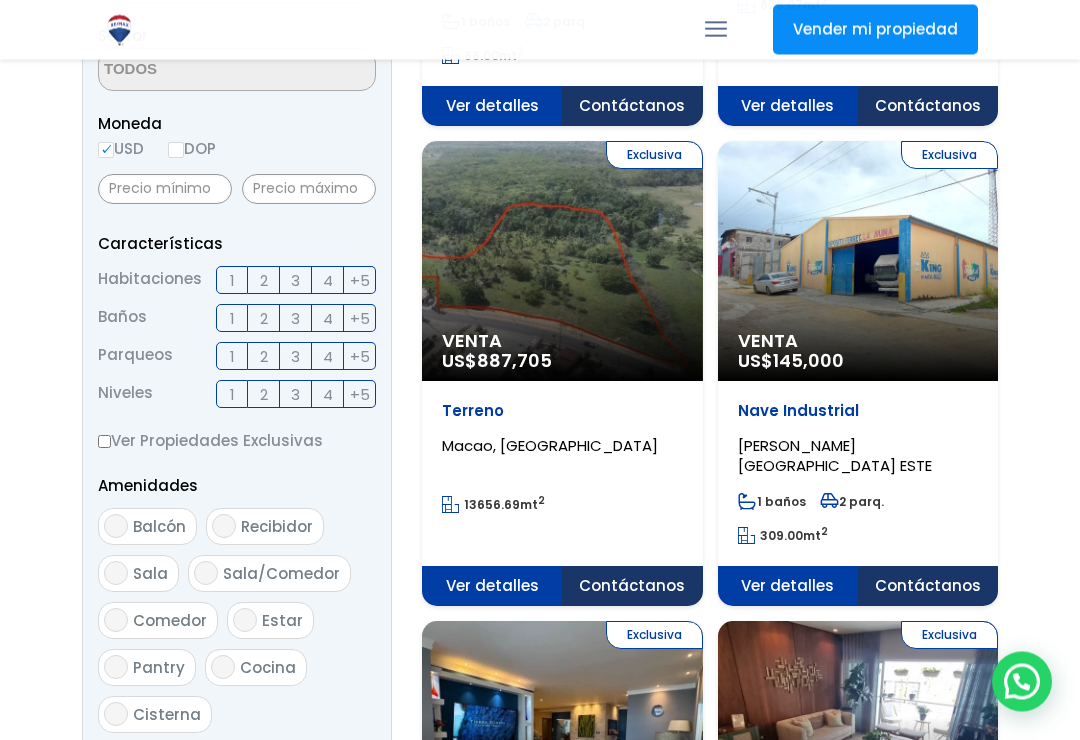scroll, scrollTop: 640, scrollLeft: 0, axis: vertical 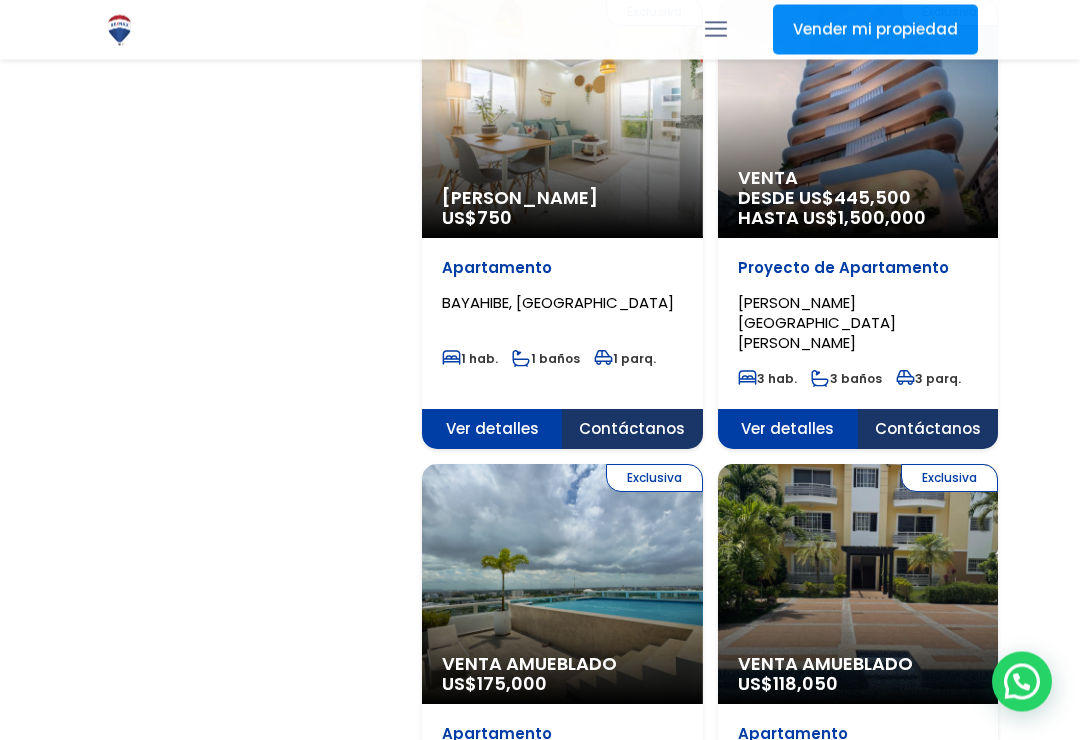 click on "Exclusiva
Venta Amueblado
US$  118,050" at bounding box center (562, -2745) 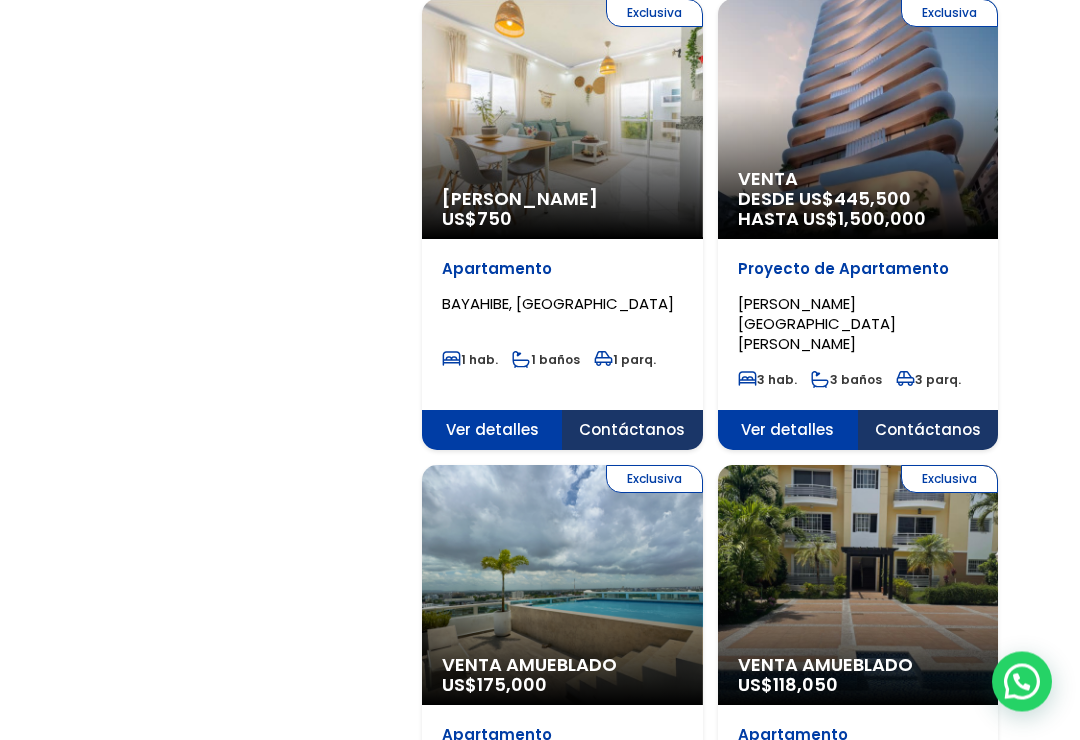 scroll, scrollTop: 3146, scrollLeft: 0, axis: vertical 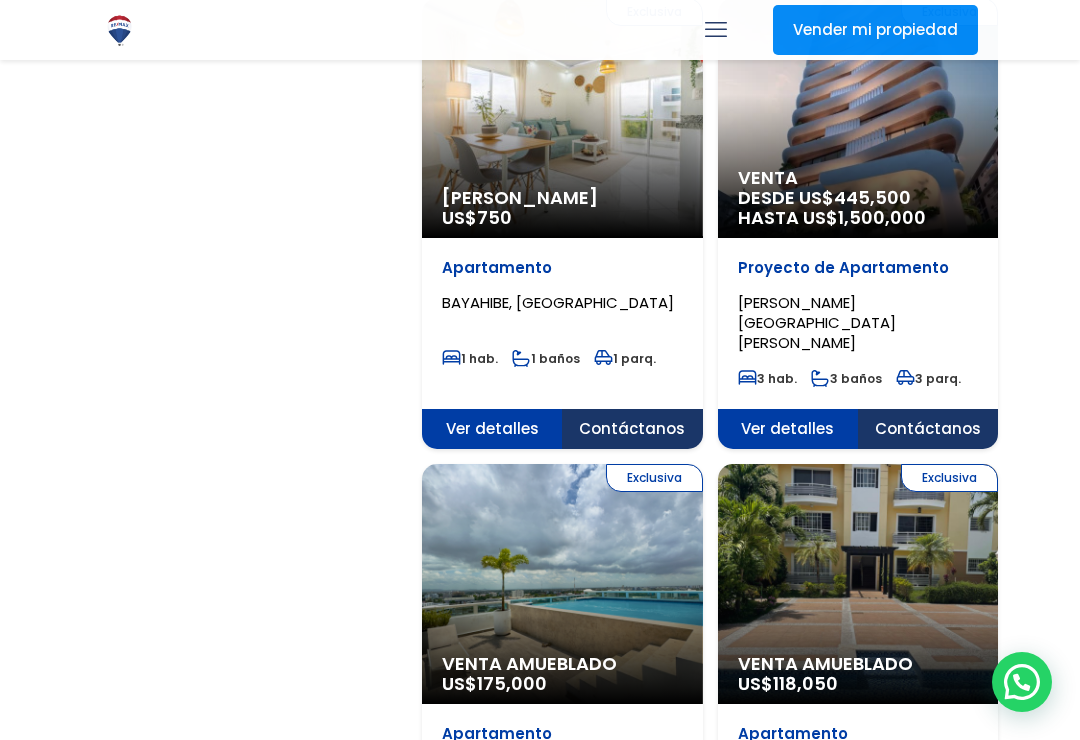 click on "Exclusiva
Venta Amueblado
US$  175,000" at bounding box center (562, -2746) 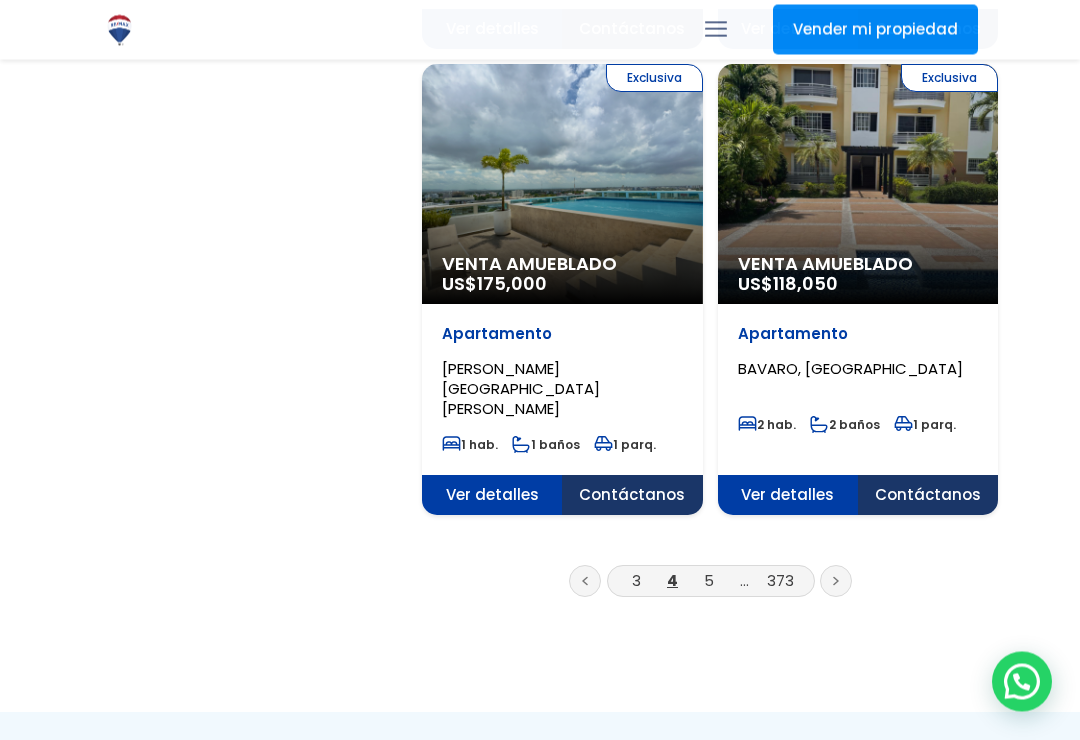 scroll, scrollTop: 3564, scrollLeft: 0, axis: vertical 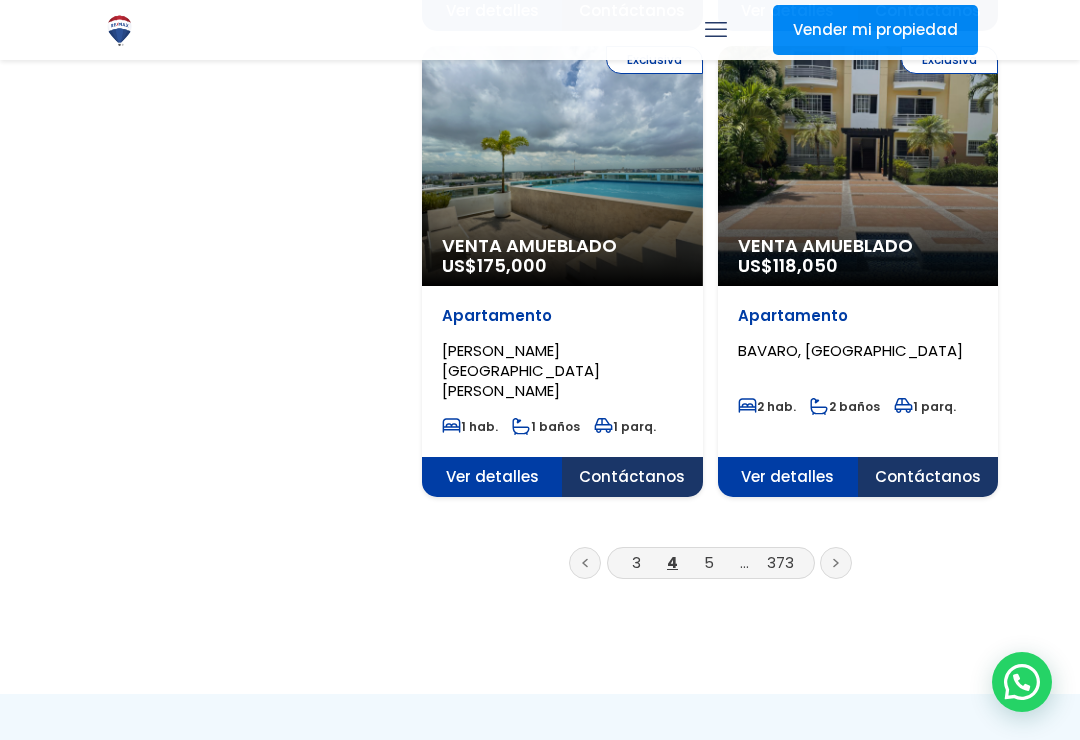 click at bounding box center (836, 563) 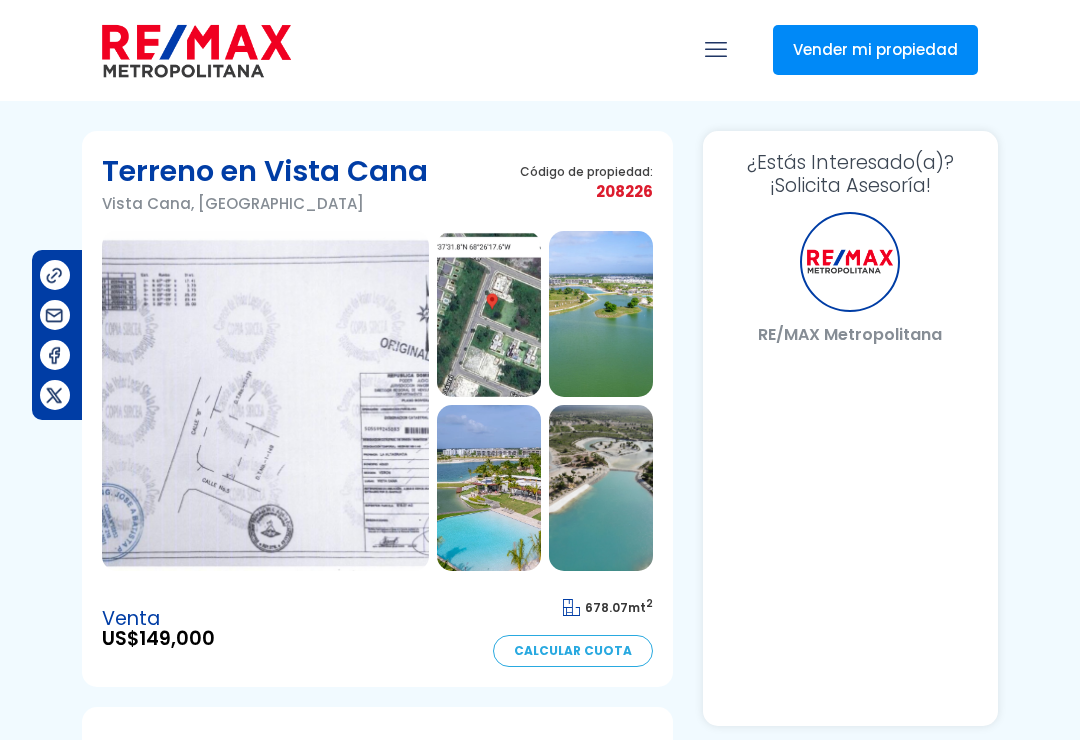 scroll, scrollTop: 0, scrollLeft: 0, axis: both 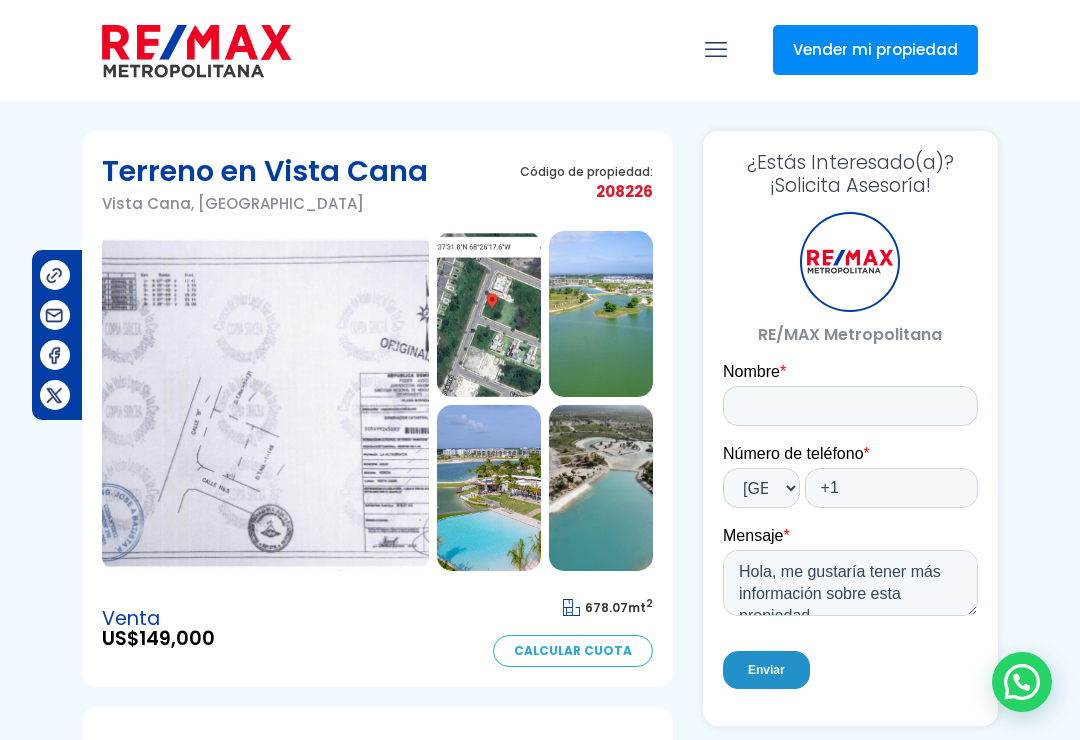 click at bounding box center [489, 314] 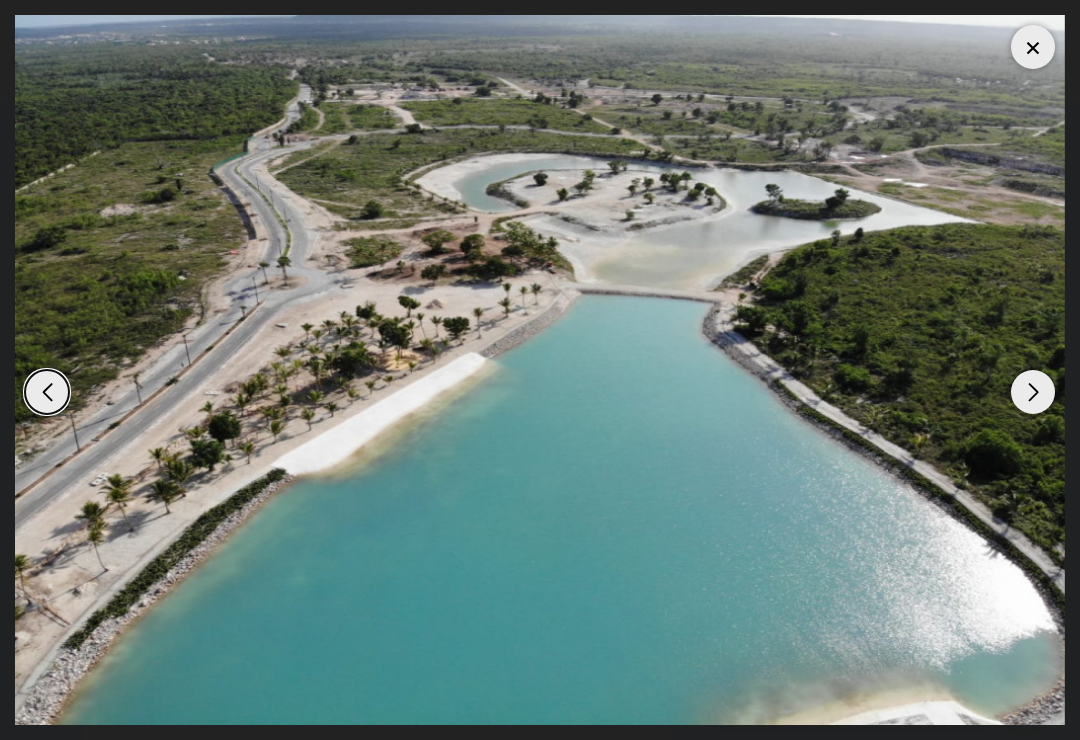 click at bounding box center (1033, 392) 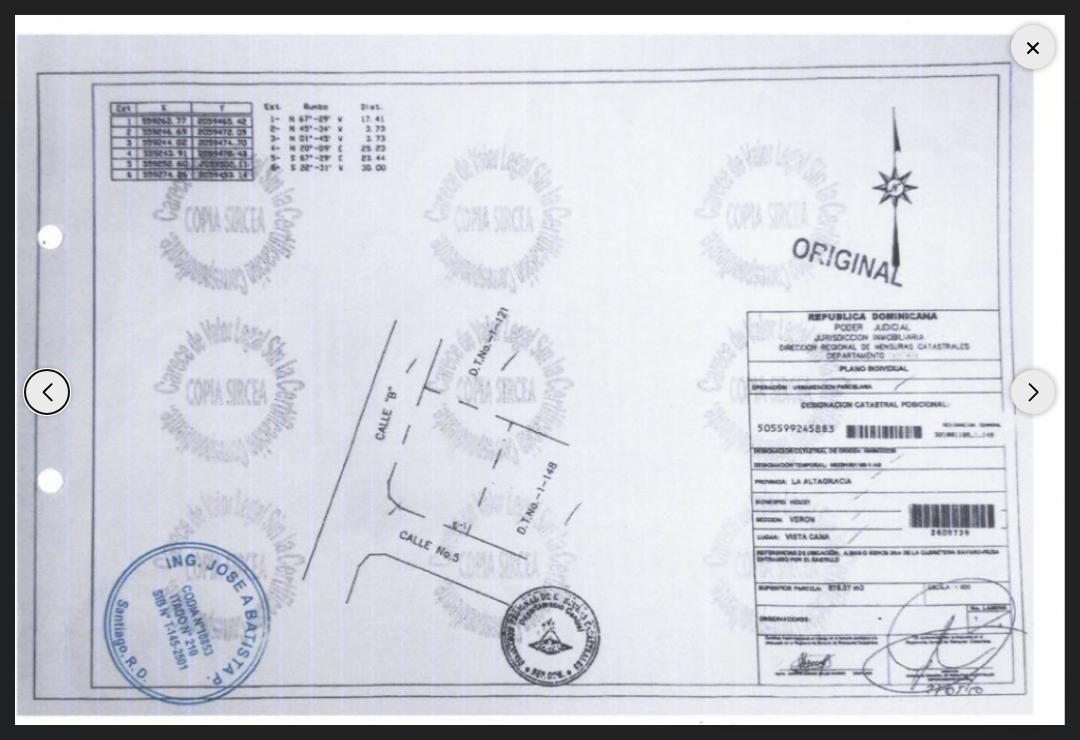 click at bounding box center (1033, 392) 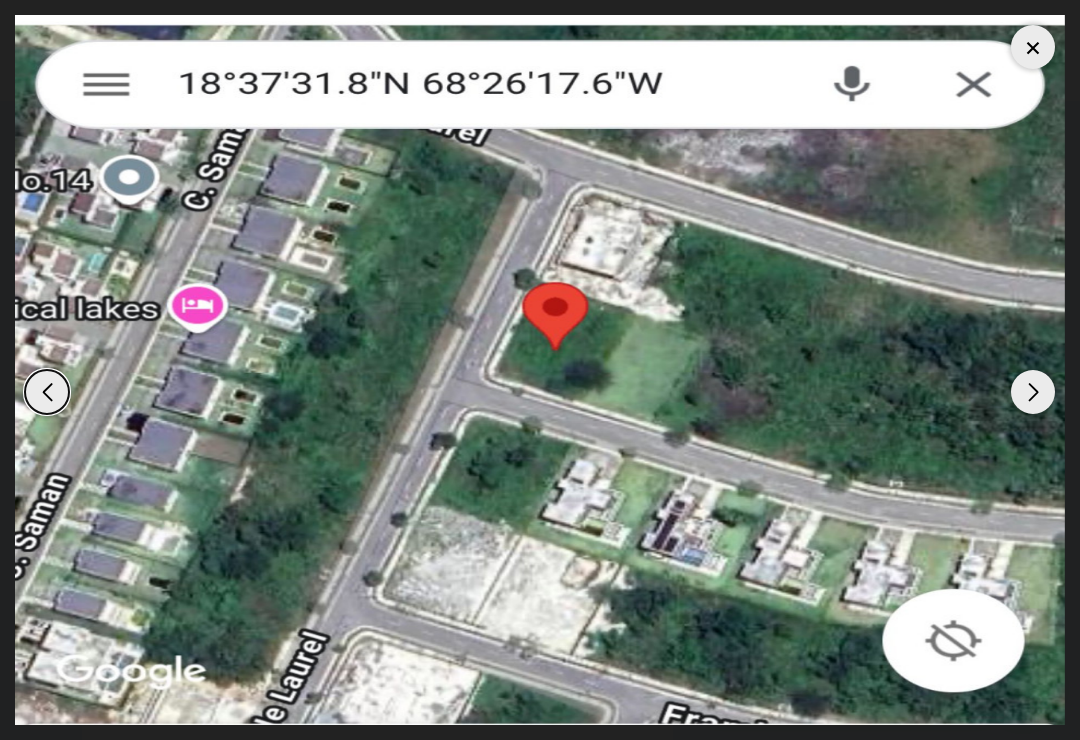 click at bounding box center (1033, 392) 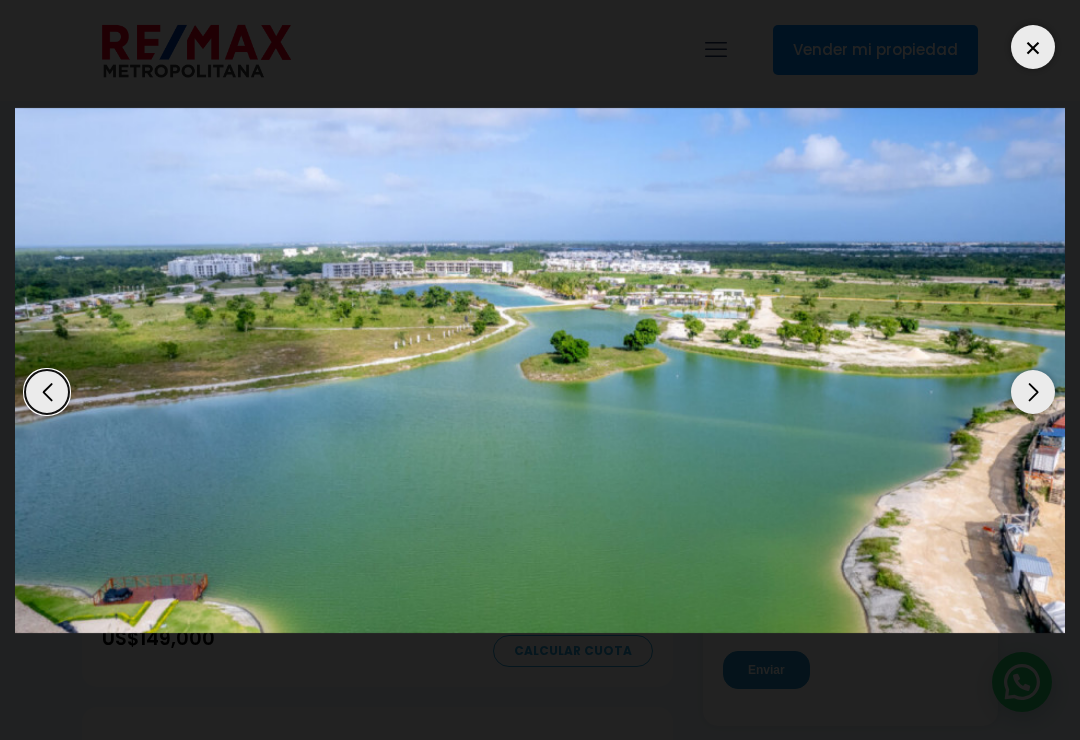 click at bounding box center [47, 392] 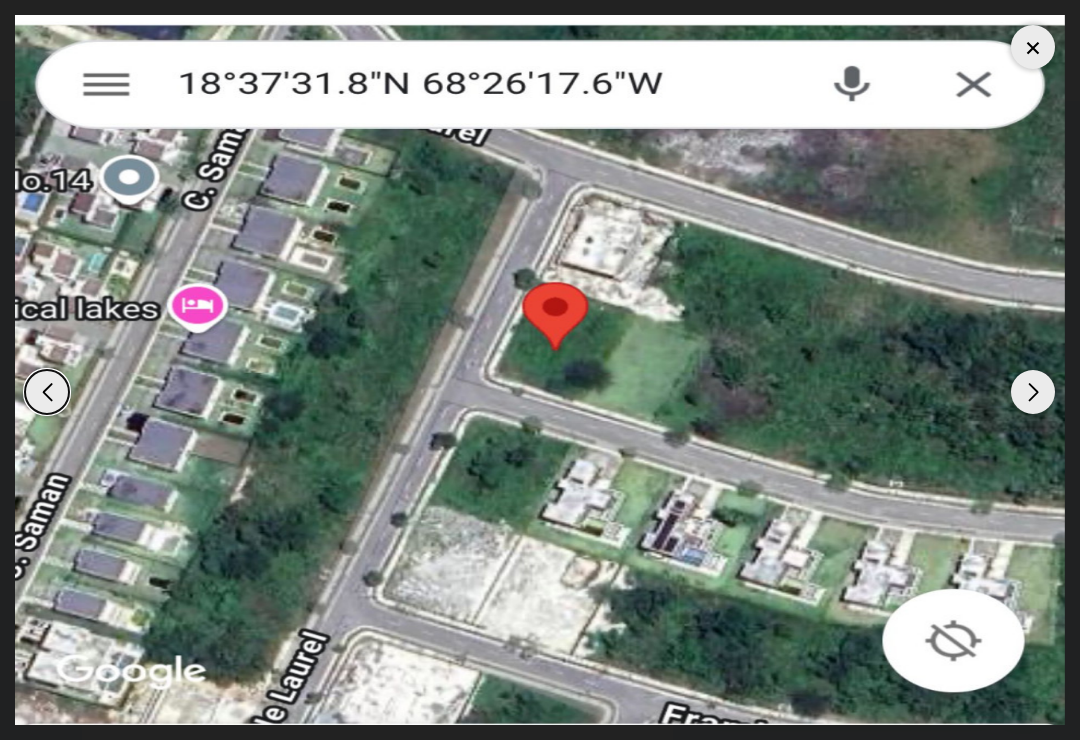 click at bounding box center (1033, 392) 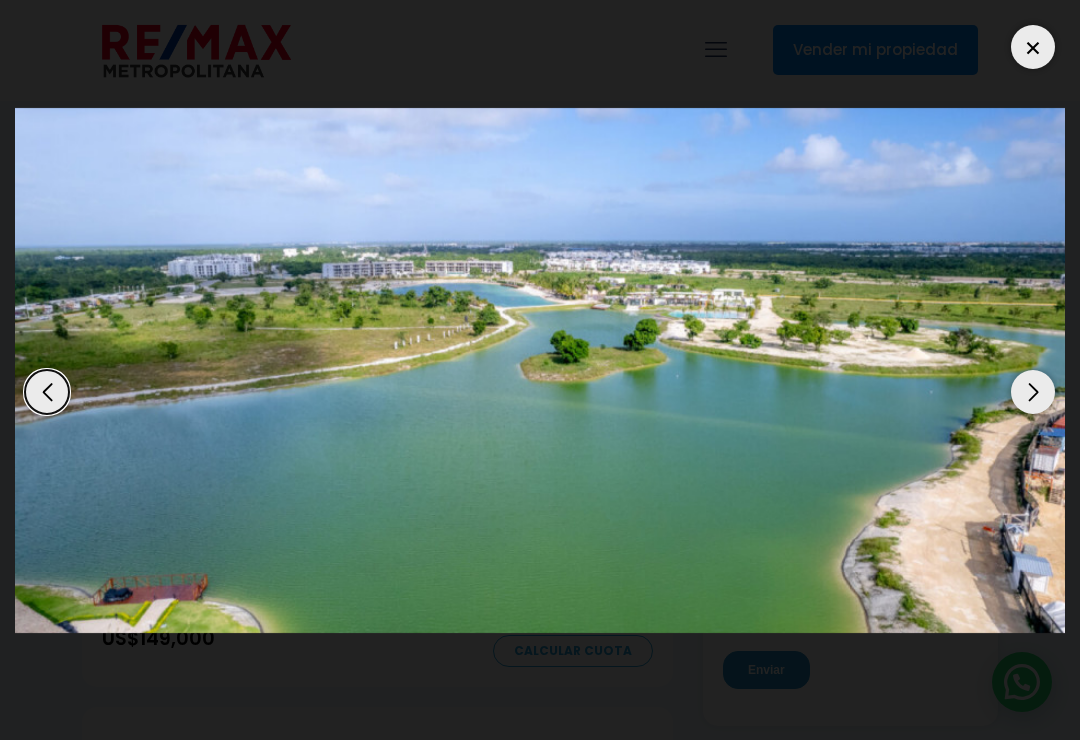 click at bounding box center (1033, 392) 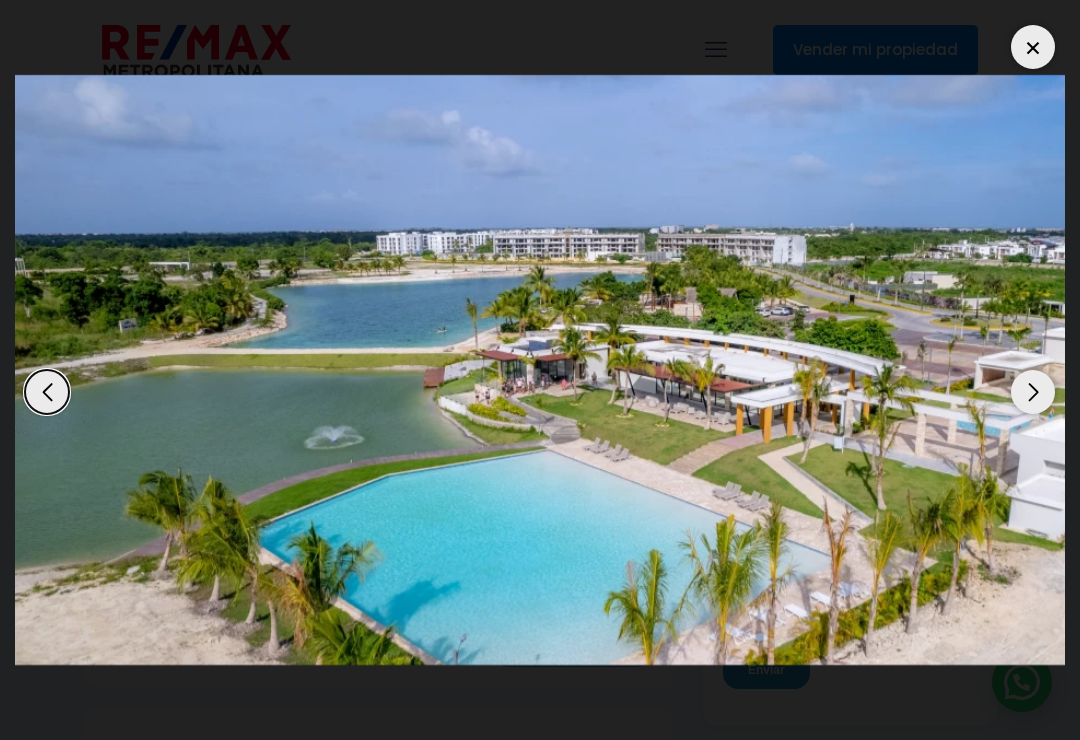 click at bounding box center (1033, 392) 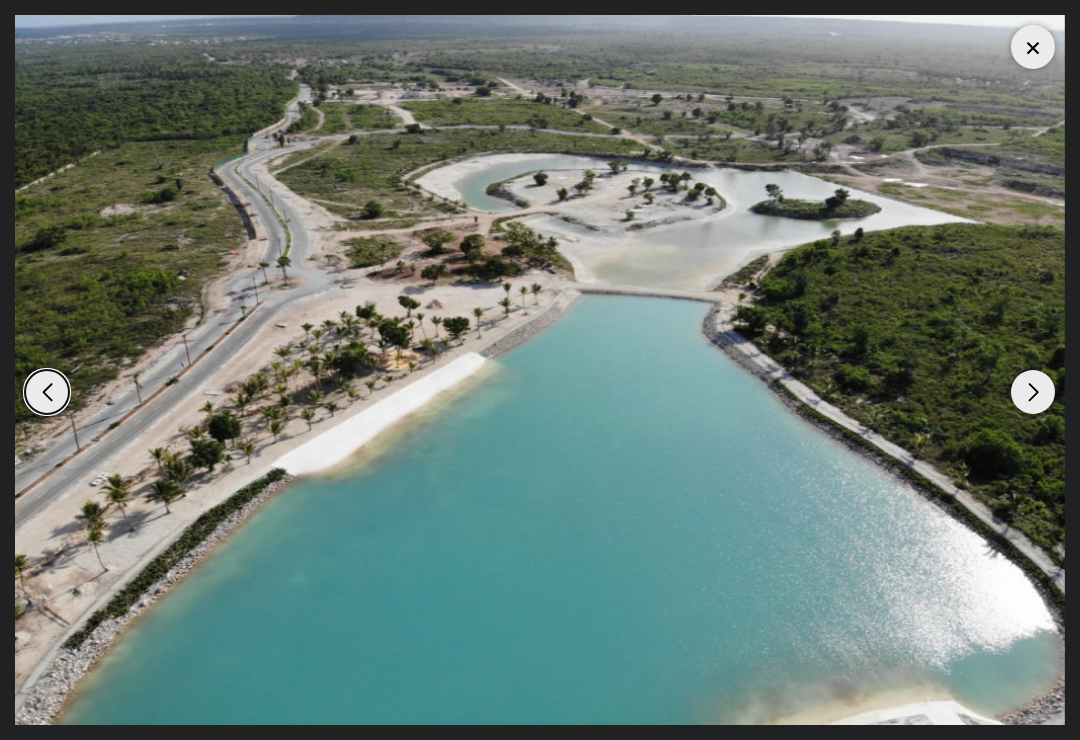 click at bounding box center (1033, 392) 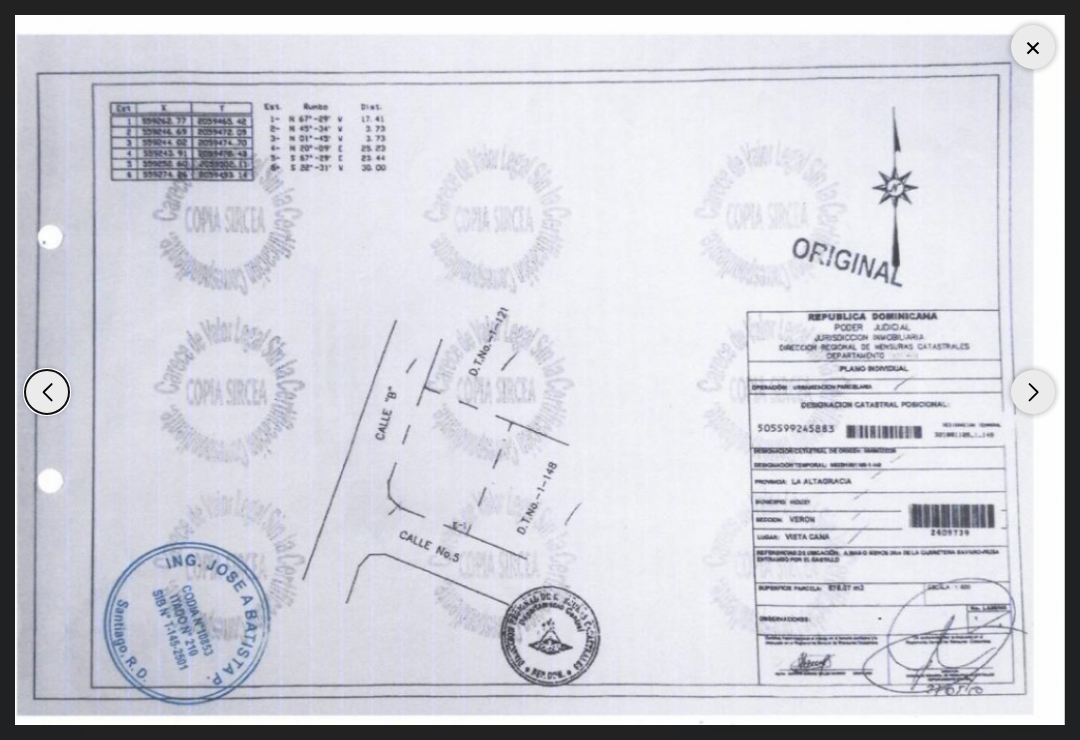 click at bounding box center [1033, 47] 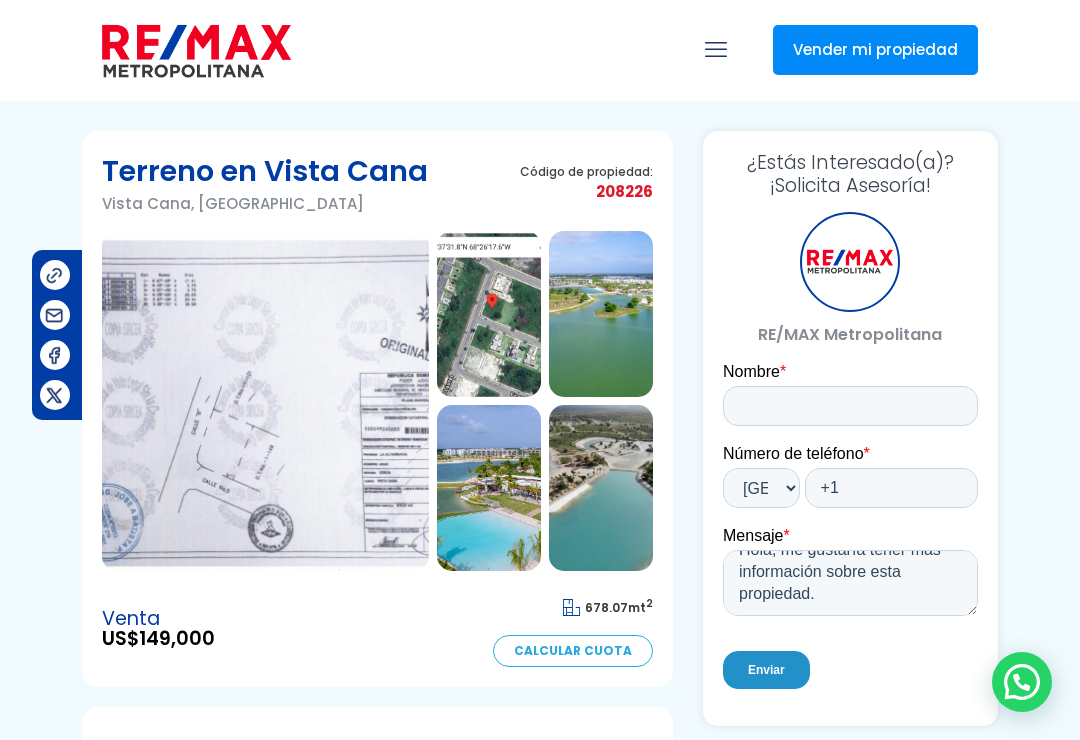 scroll, scrollTop: 22, scrollLeft: 0, axis: vertical 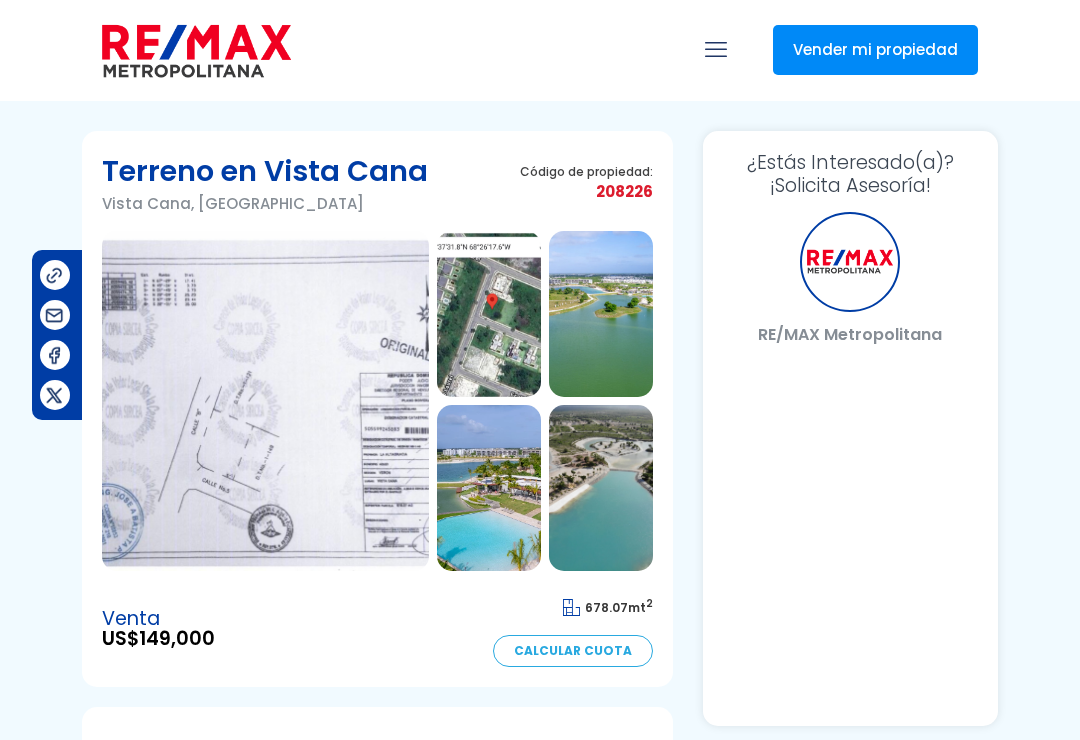 select on "US" 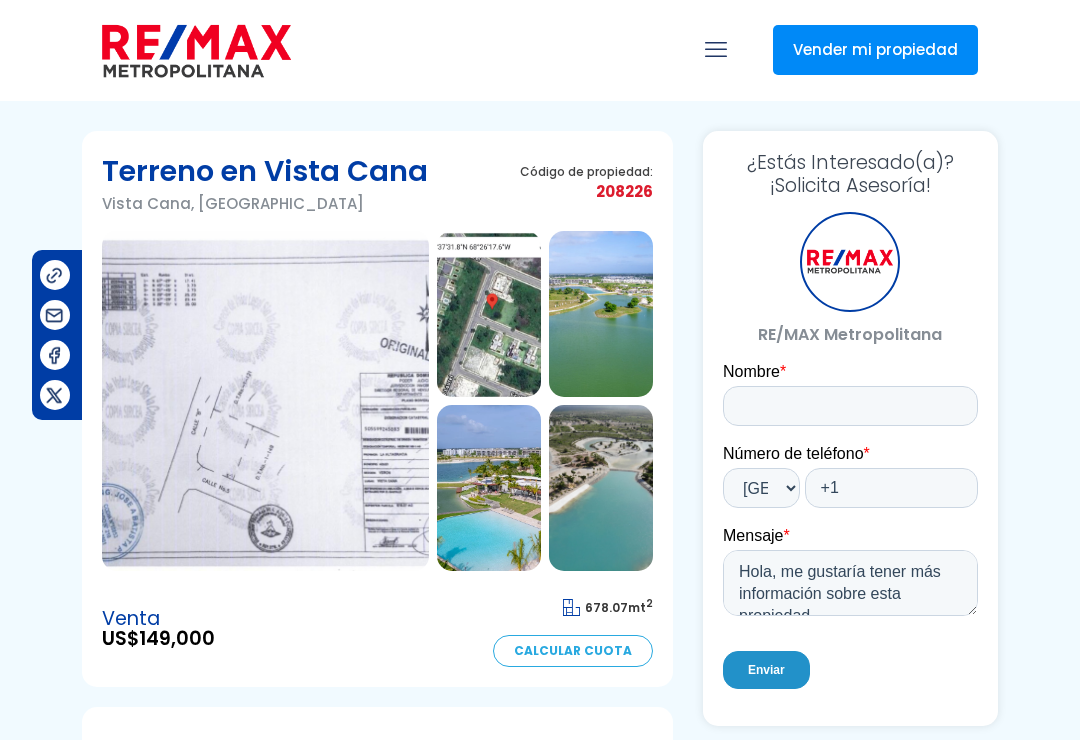 scroll, scrollTop: 0, scrollLeft: 0, axis: both 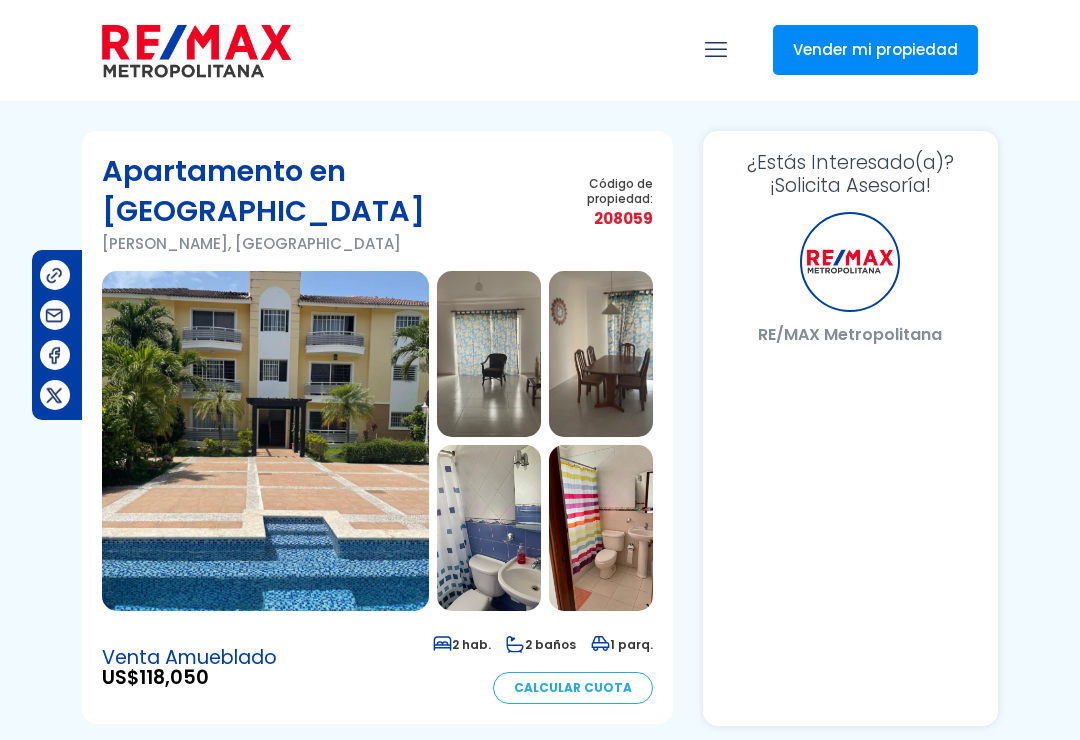select on "US" 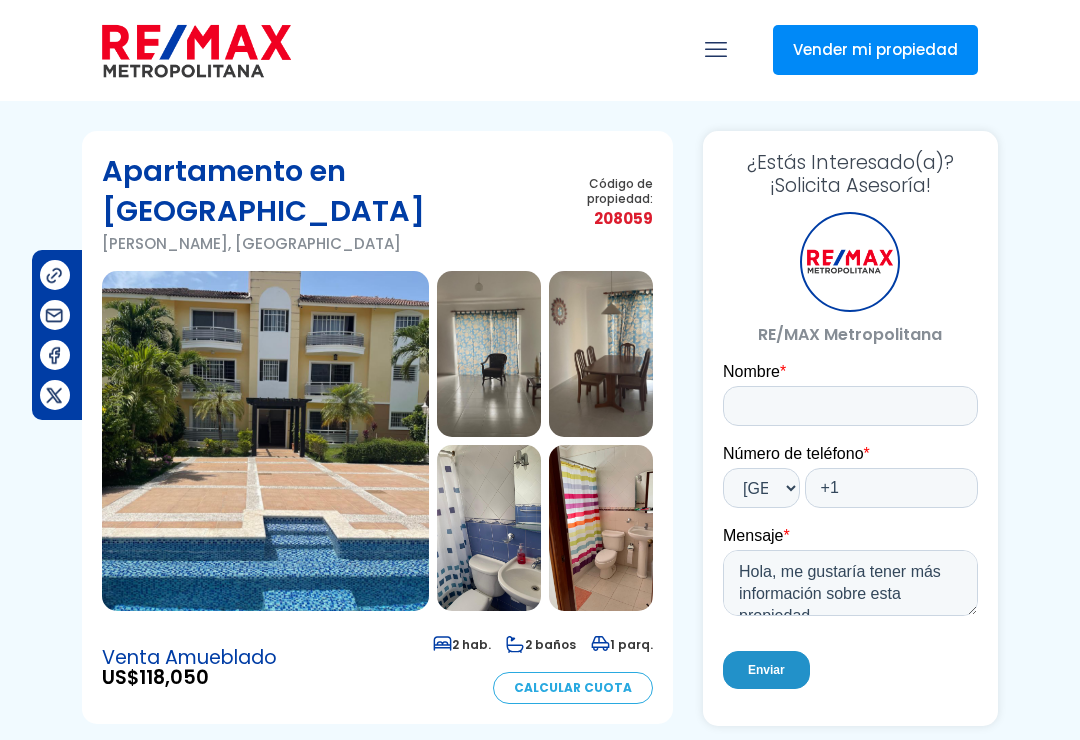 scroll, scrollTop: 0, scrollLeft: 0, axis: both 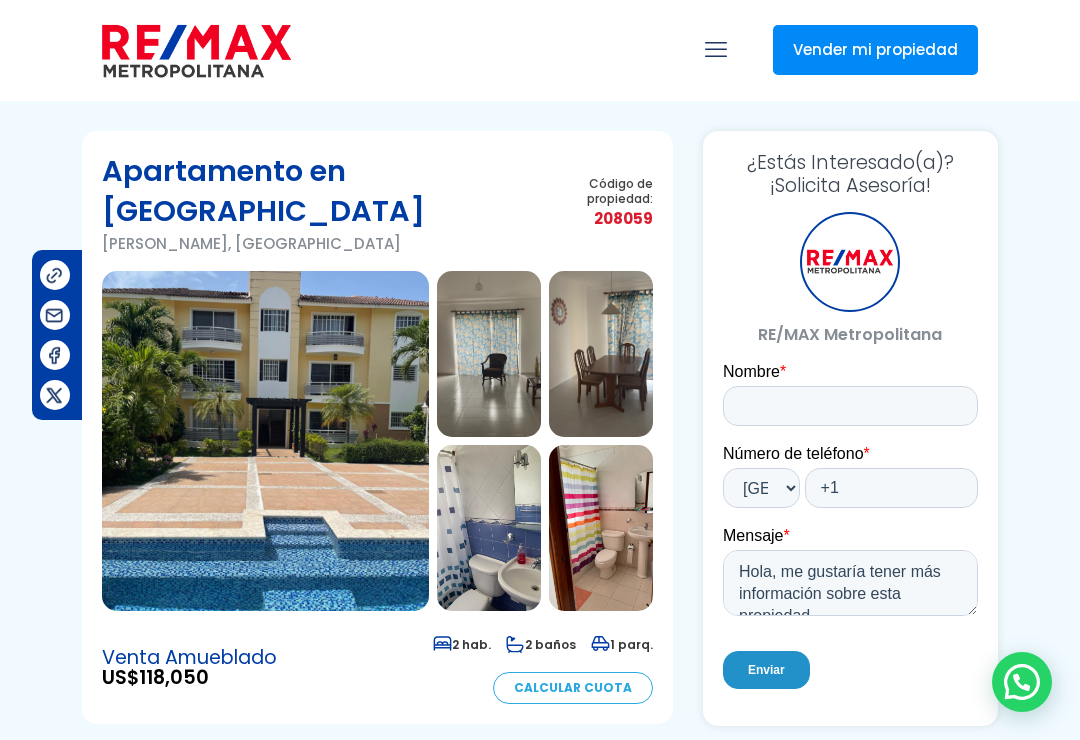 click at bounding box center (265, 441) 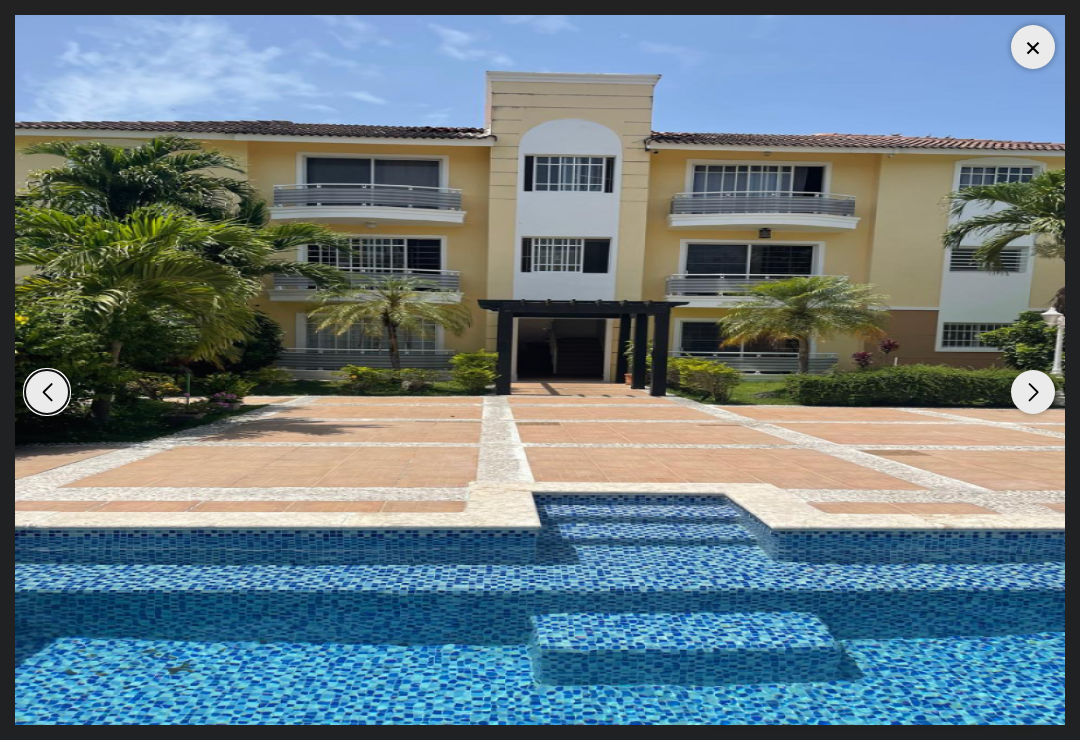 click at bounding box center (1033, 47) 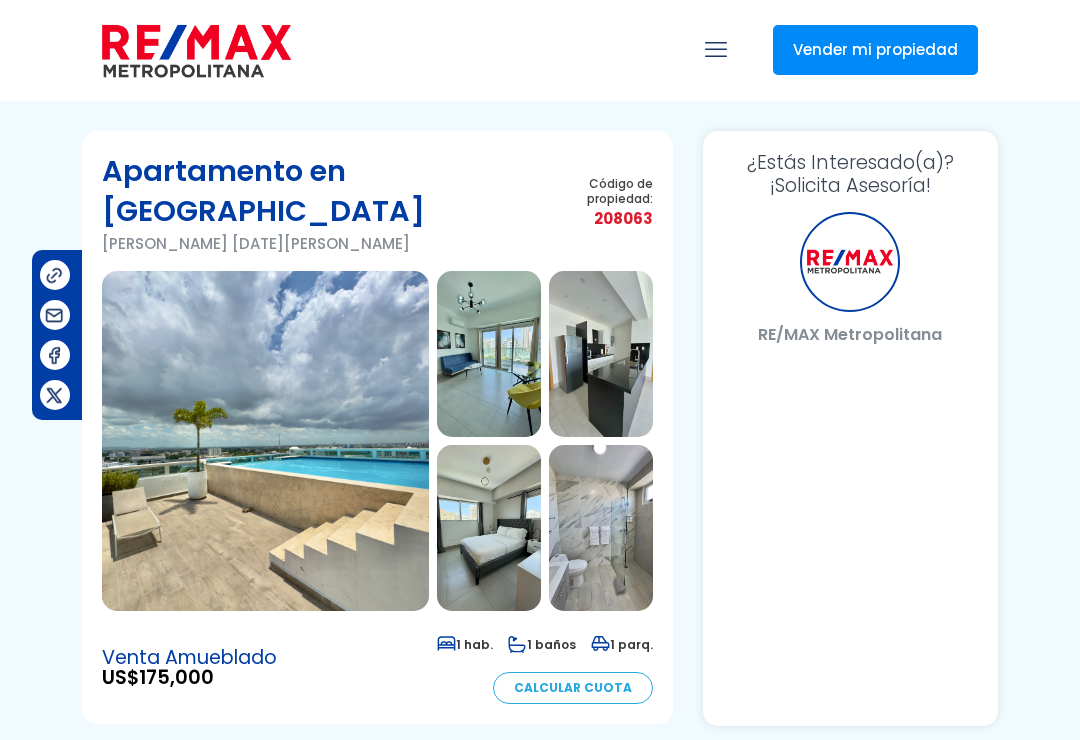 scroll, scrollTop: 0, scrollLeft: 0, axis: both 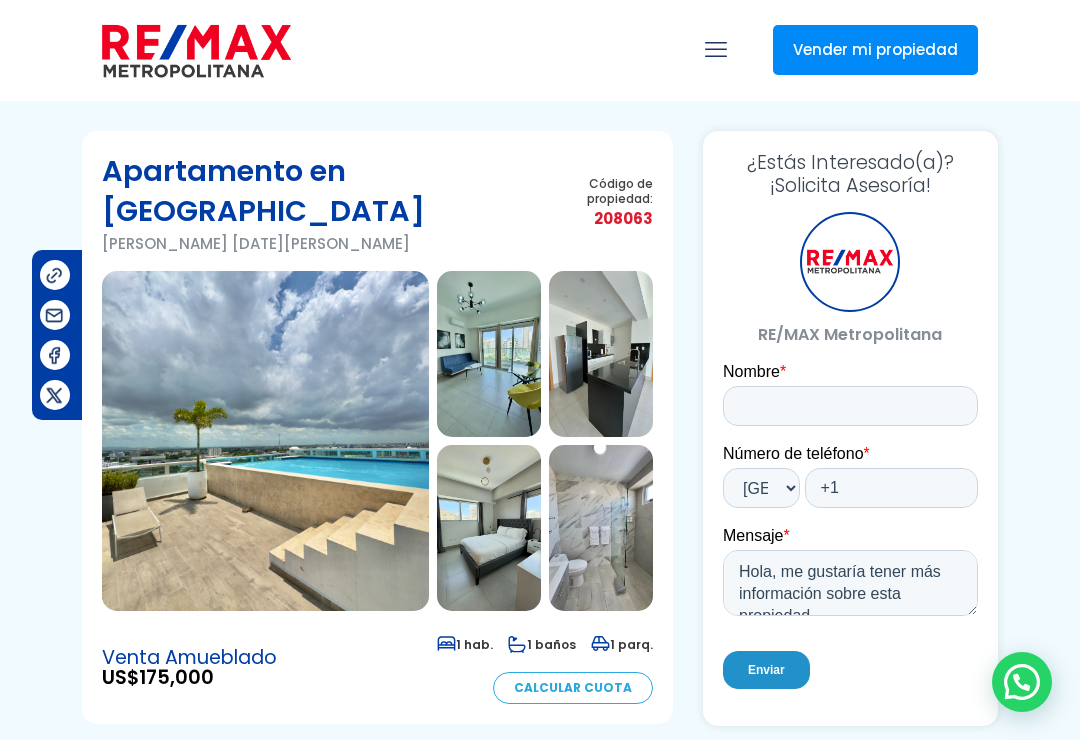 click at bounding box center [265, 441] 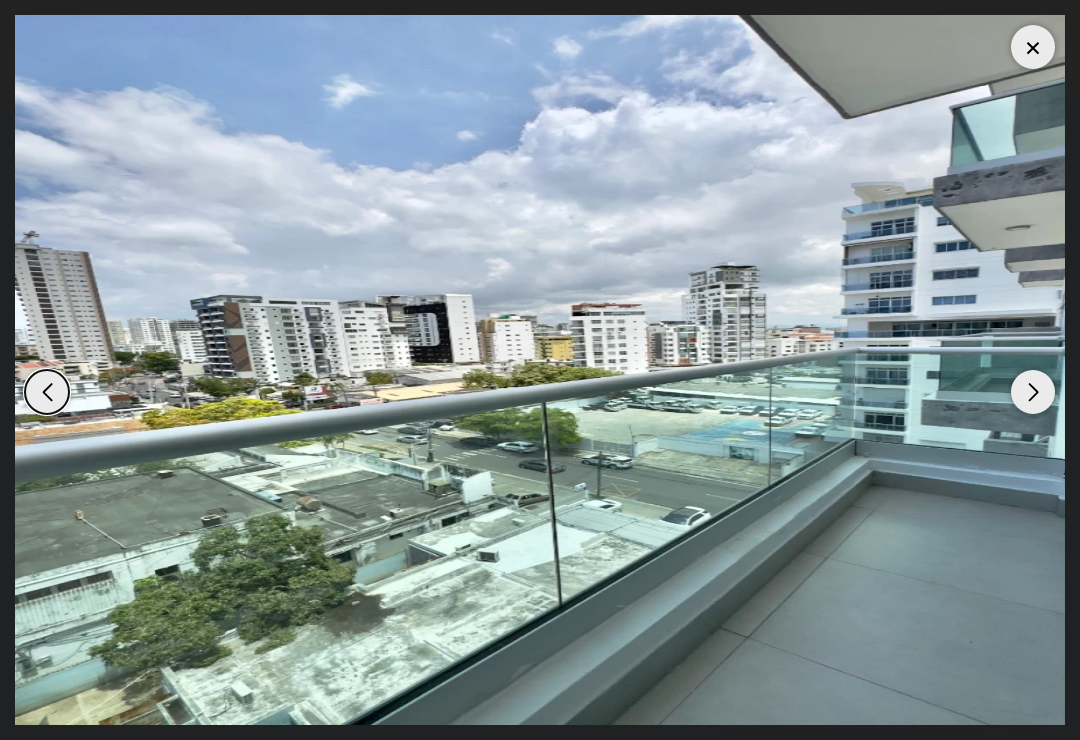 scroll, scrollTop: 0, scrollLeft: 0, axis: both 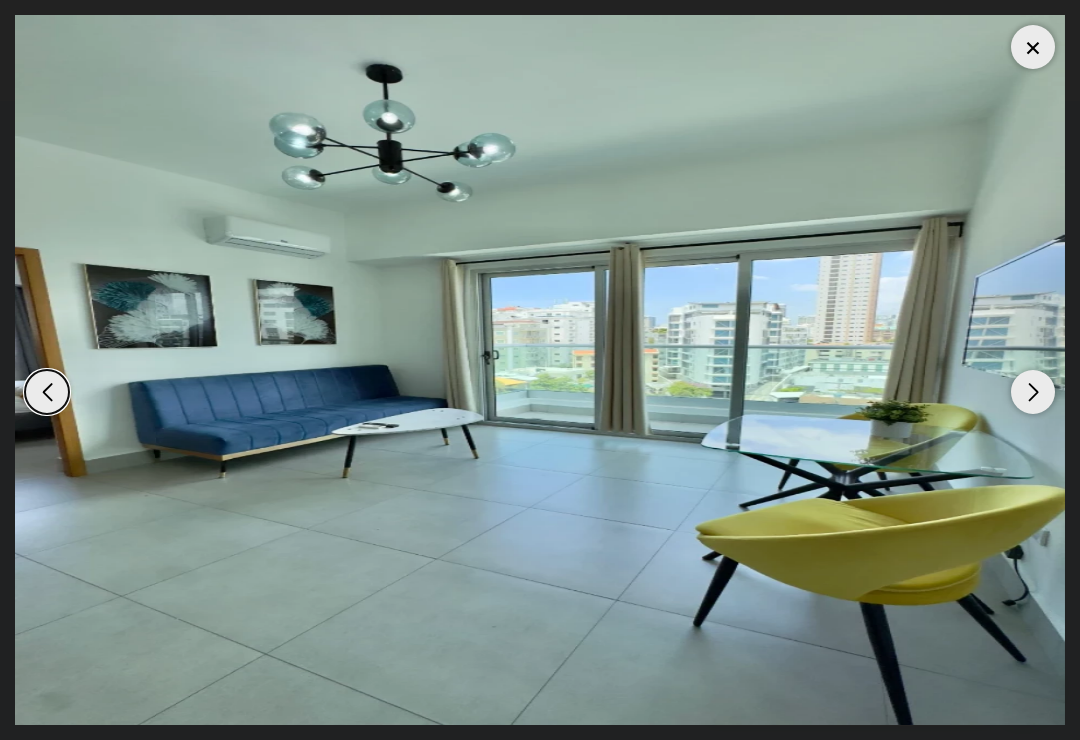 click at bounding box center [1033, 47] 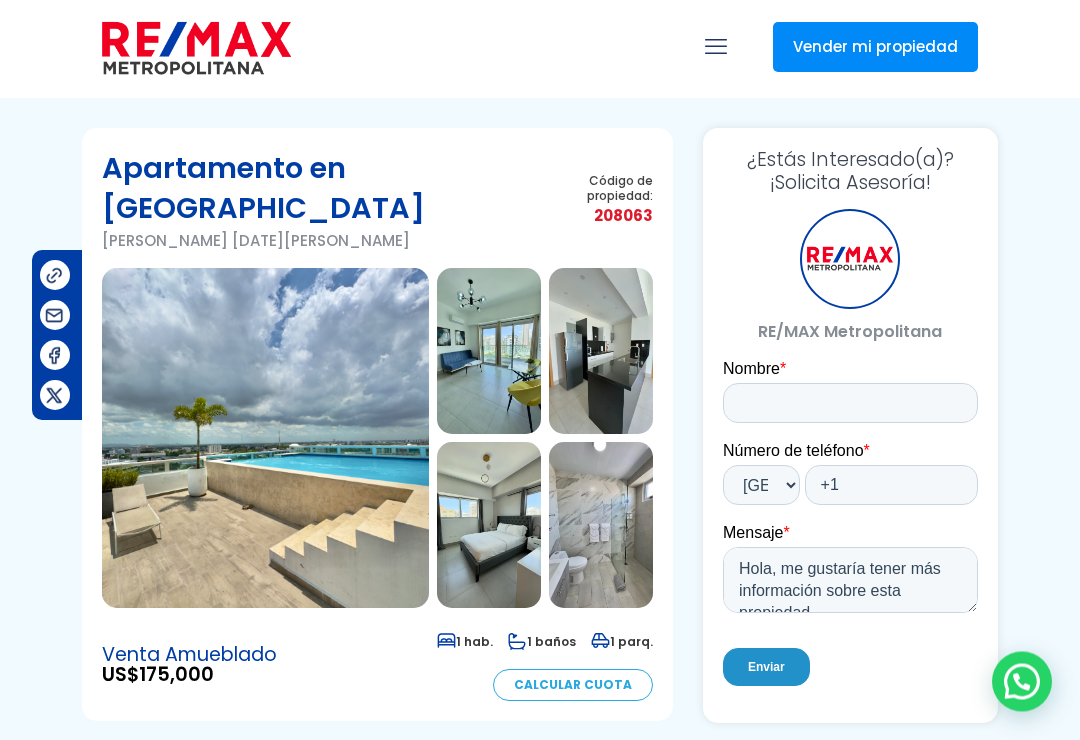 scroll, scrollTop: 0, scrollLeft: 0, axis: both 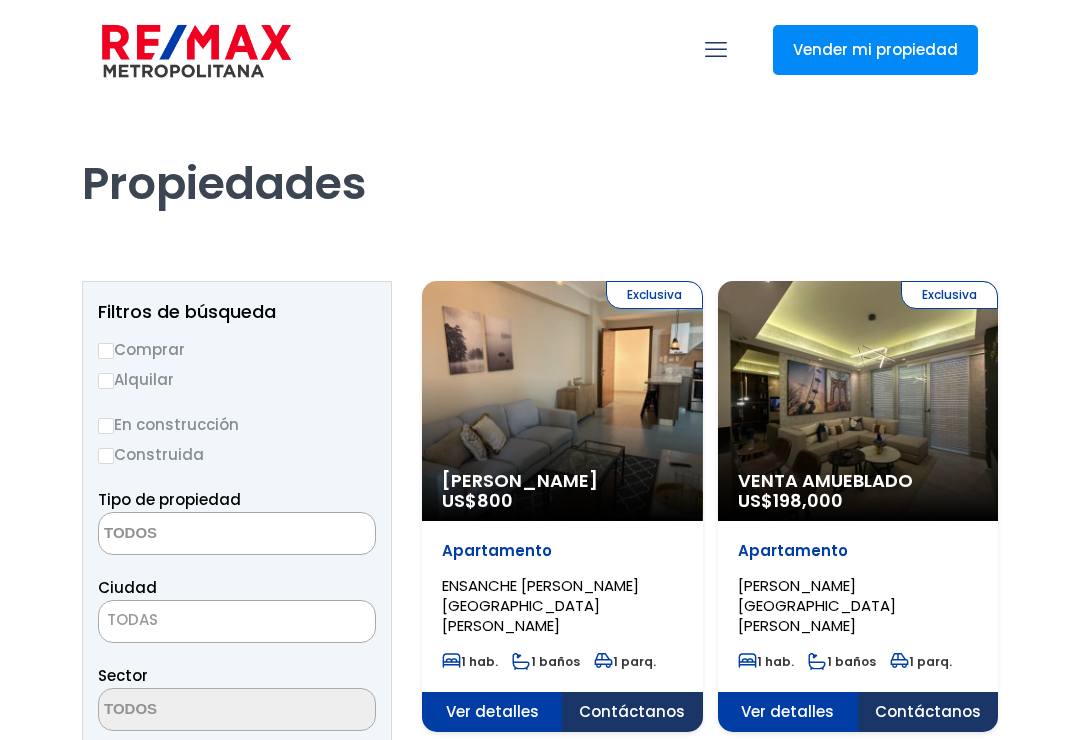 select 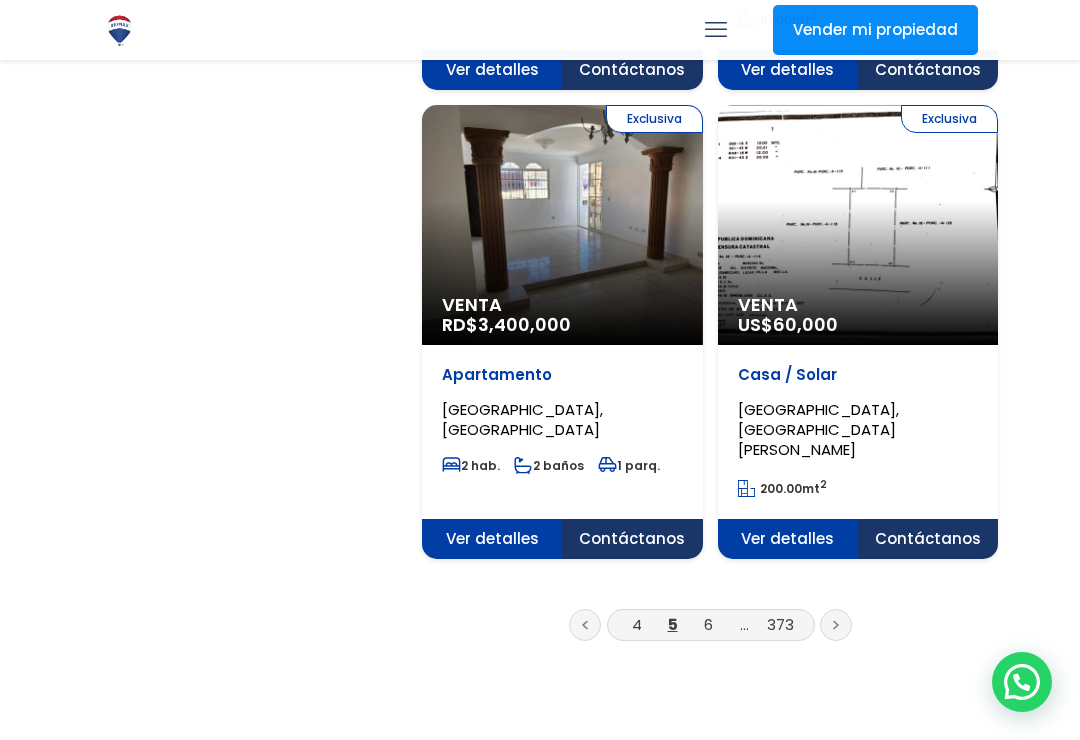 scroll, scrollTop: 3478, scrollLeft: 0, axis: vertical 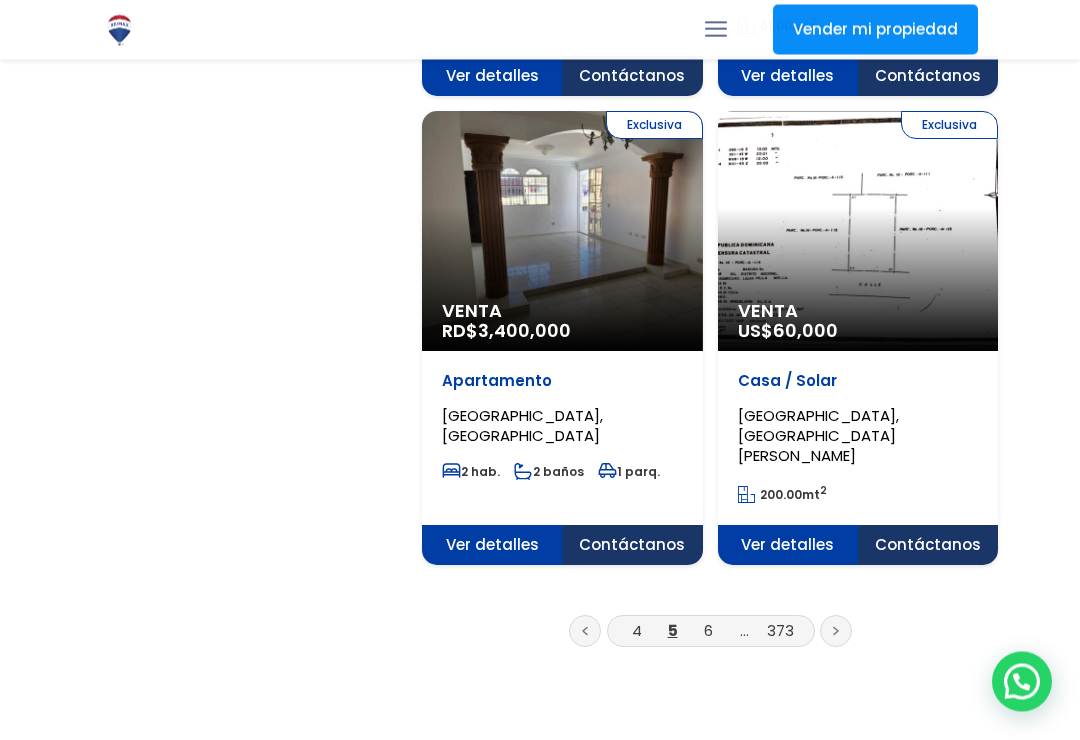 click 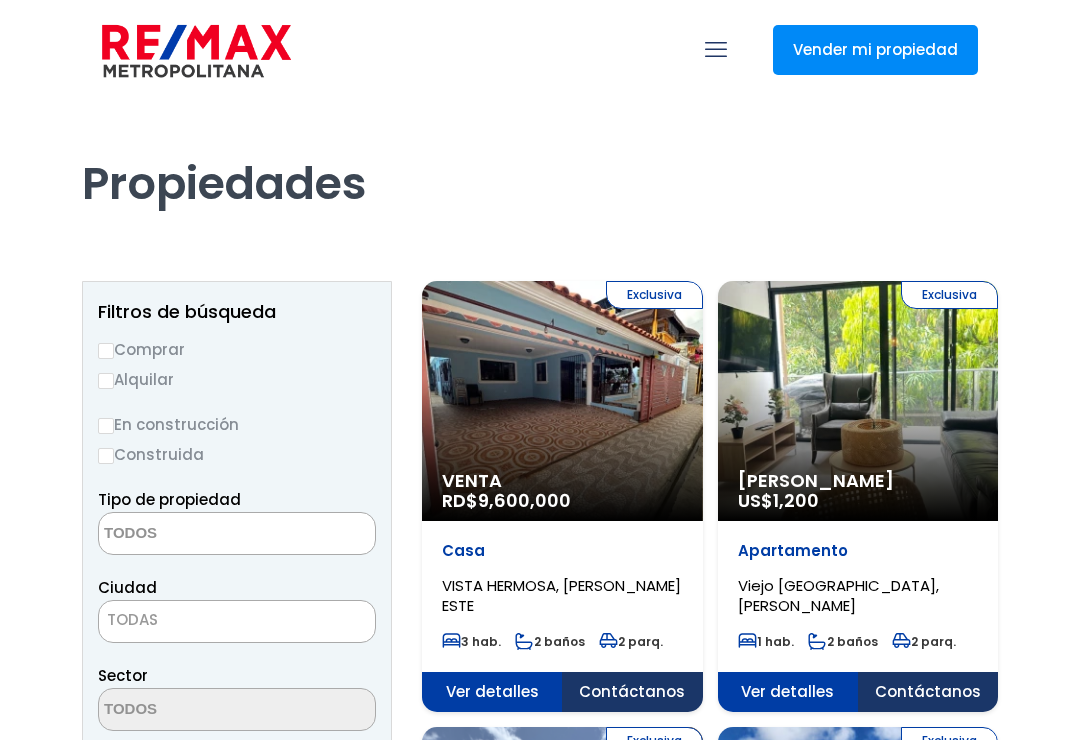 select 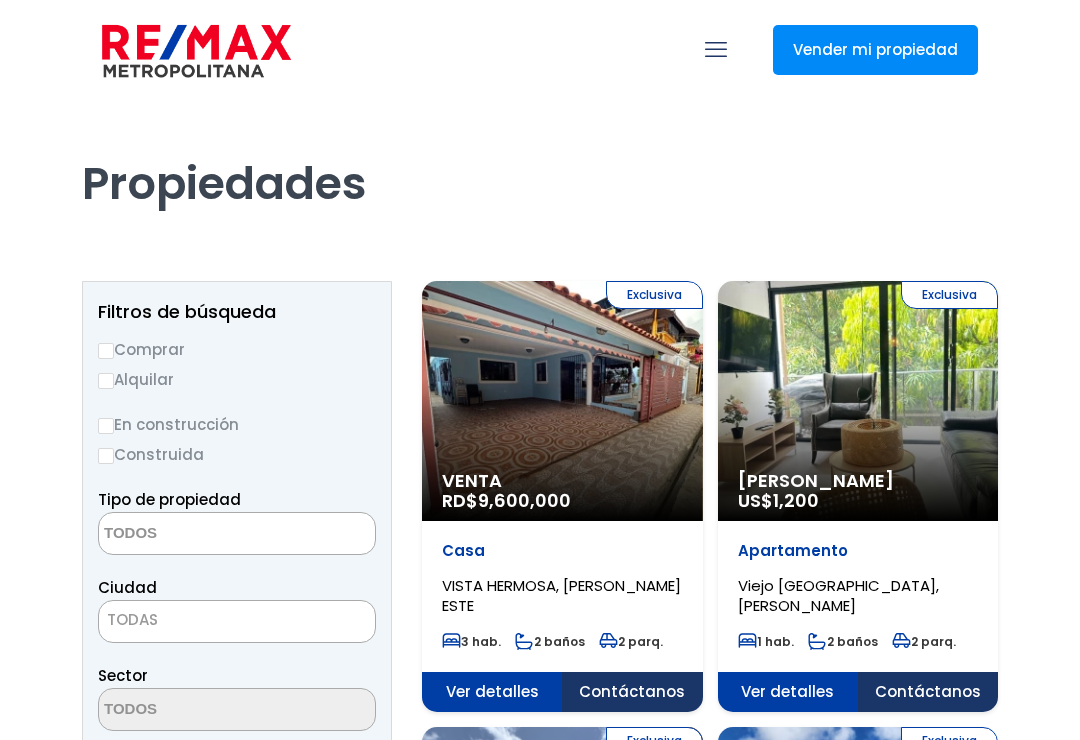 scroll, scrollTop: 0, scrollLeft: 0, axis: both 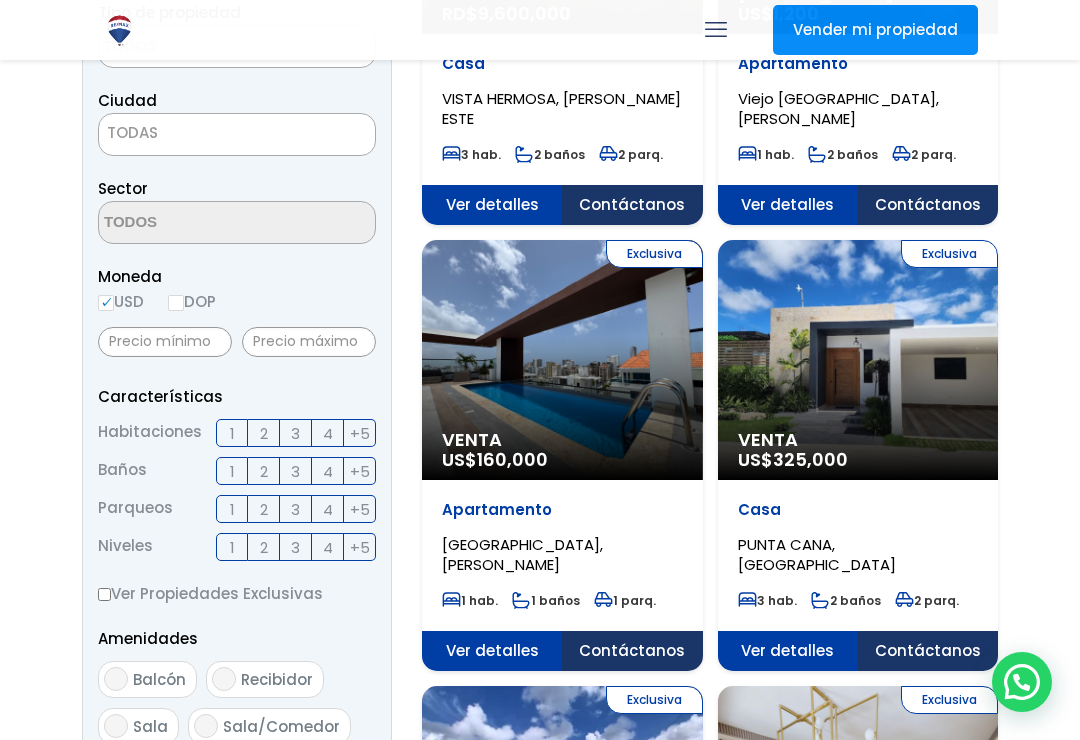 click on "Exclusiva
Venta
US$  325,000" at bounding box center (562, -86) 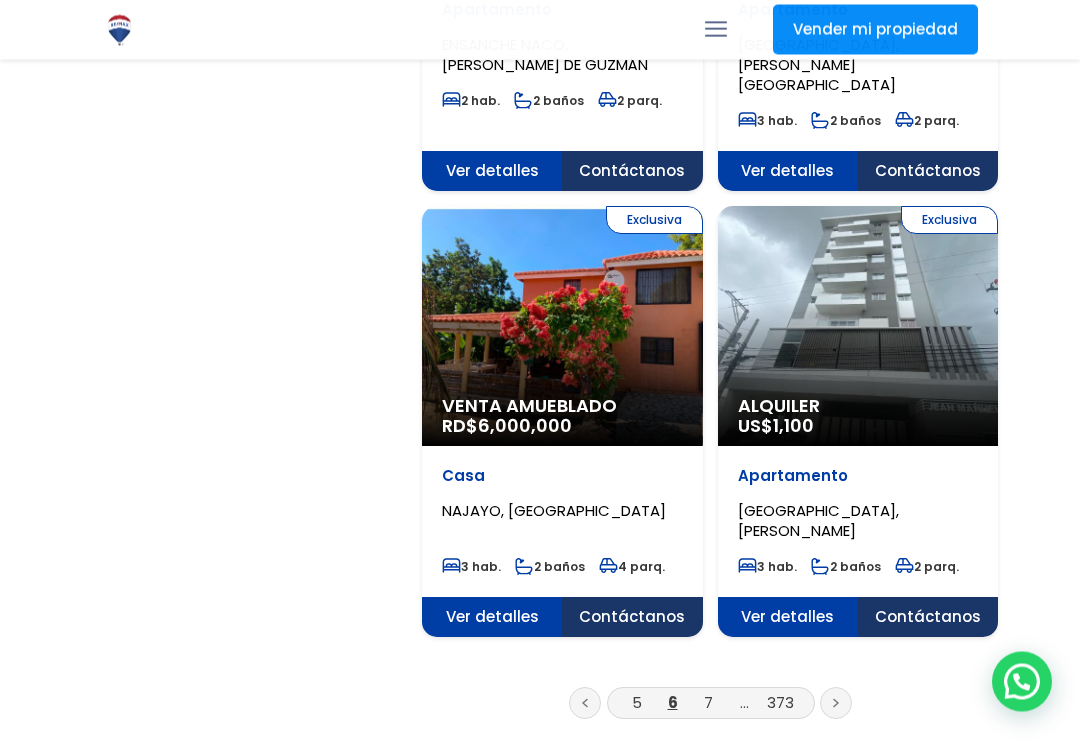 scroll, scrollTop: 3256, scrollLeft: 0, axis: vertical 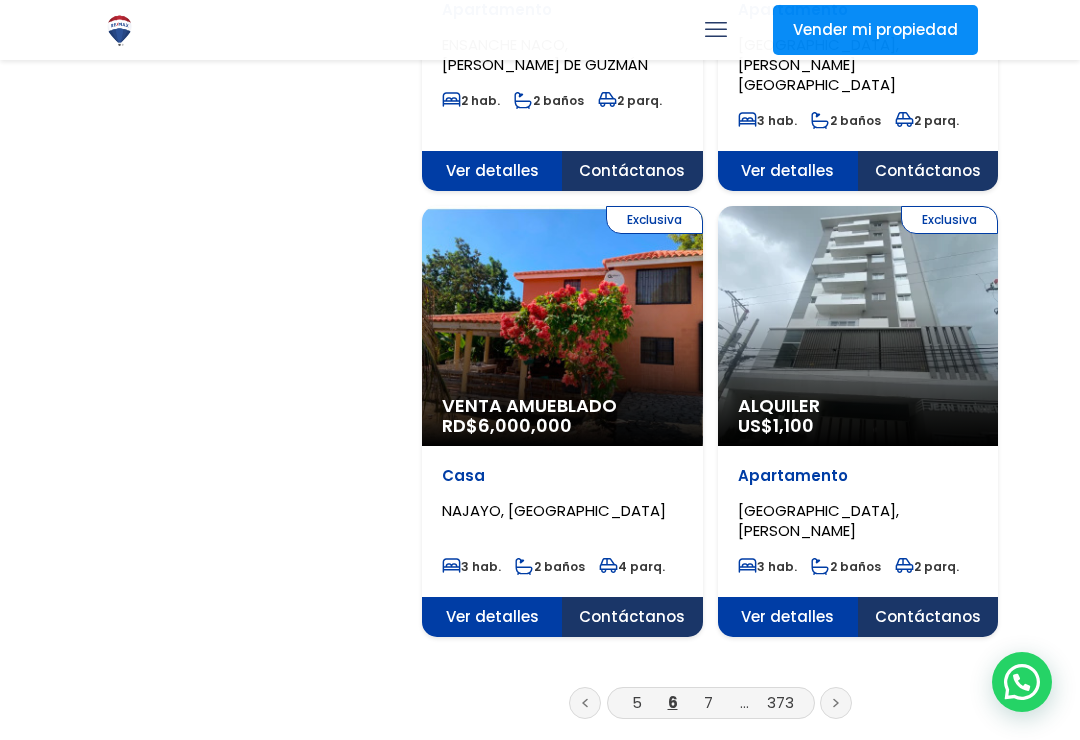 click 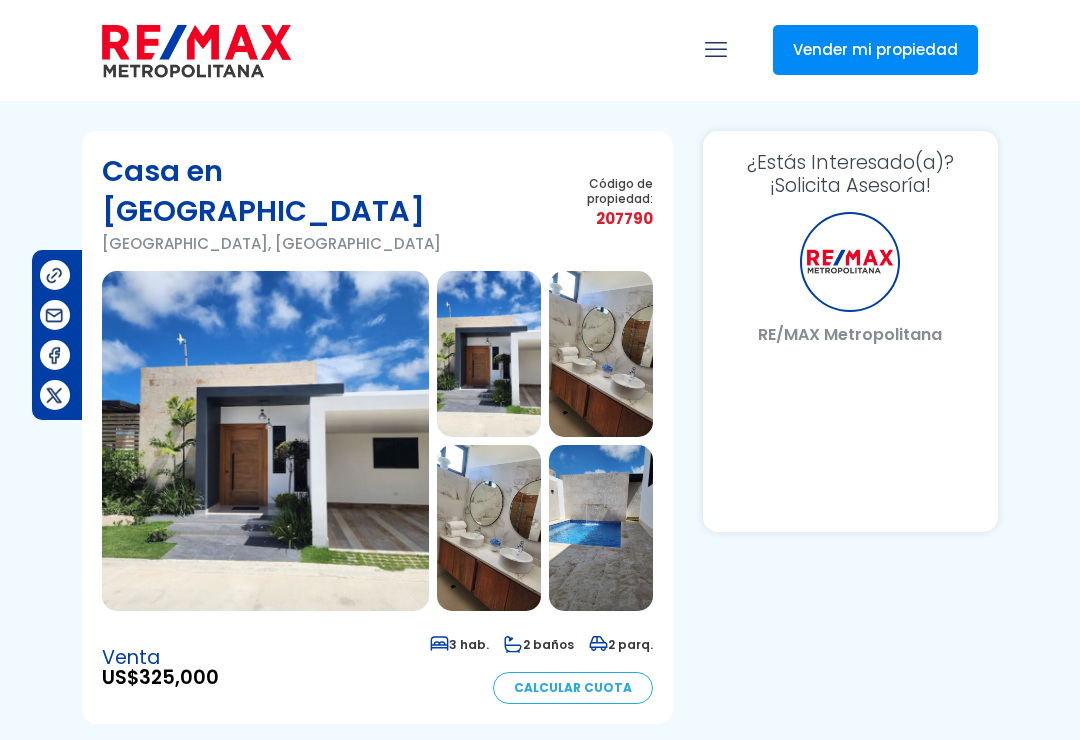 scroll, scrollTop: 0, scrollLeft: 0, axis: both 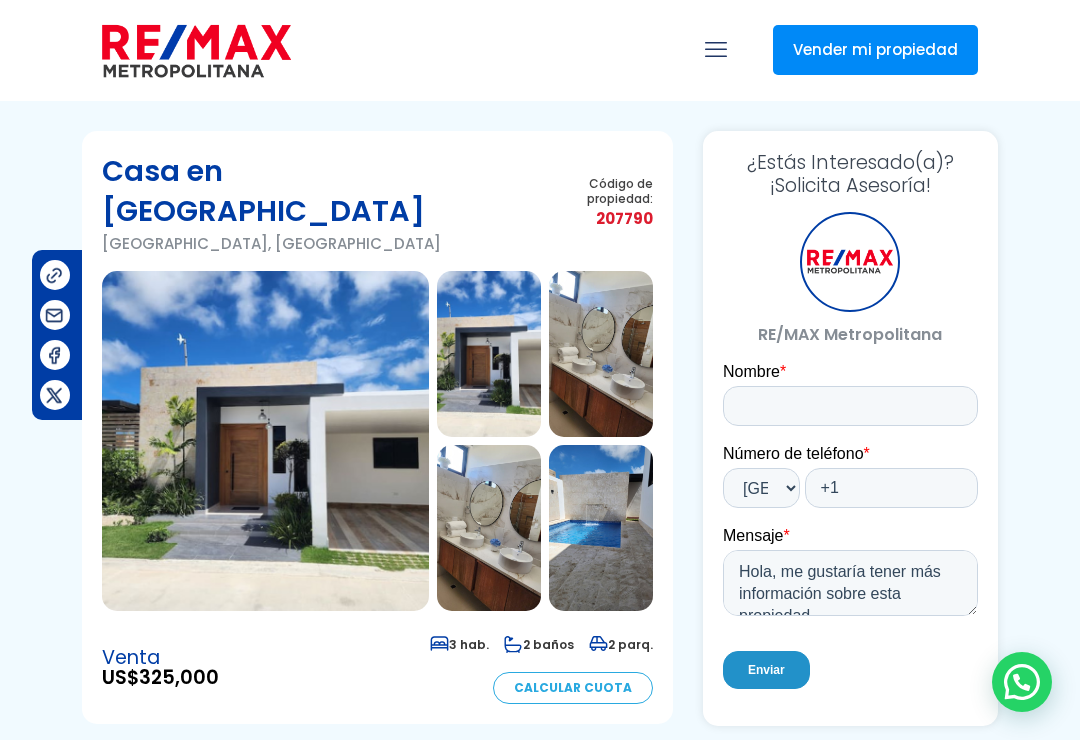 click at bounding box center [265, 441] 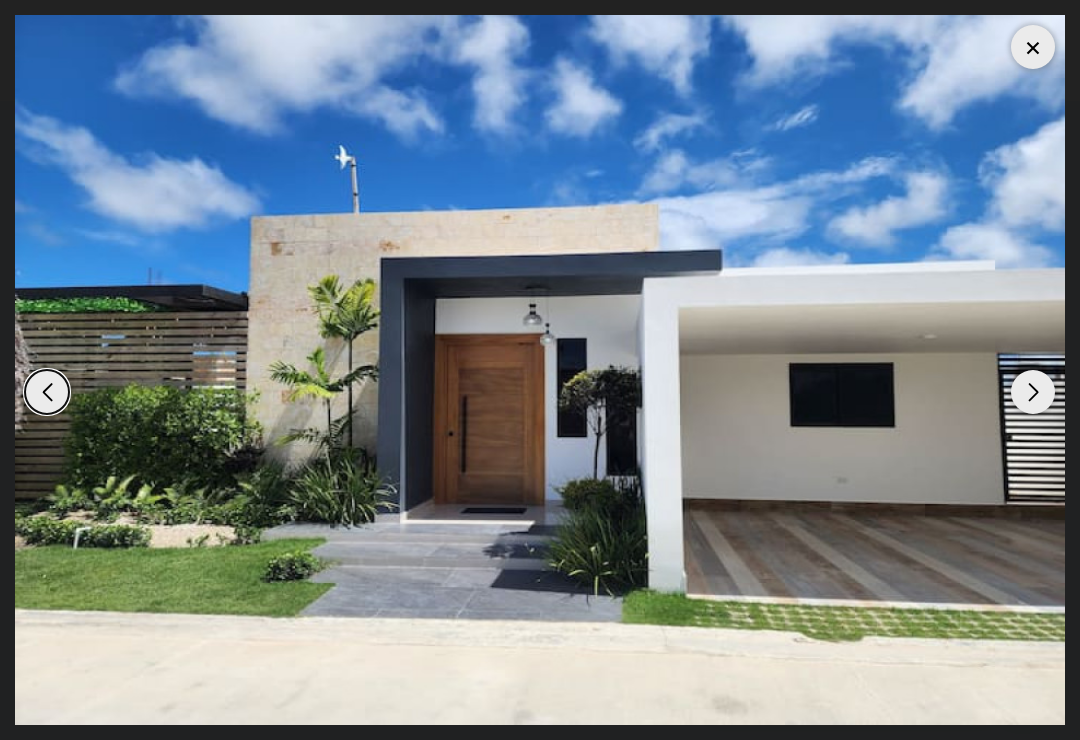 click at bounding box center (1033, 47) 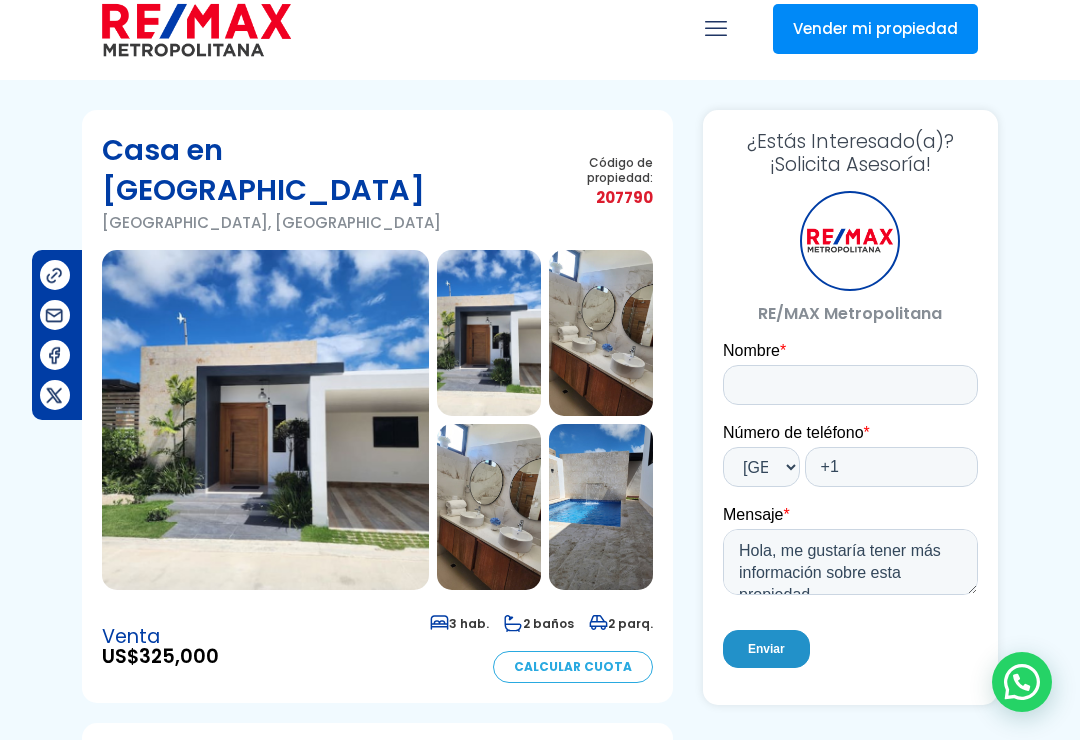 scroll, scrollTop: 0, scrollLeft: 0, axis: both 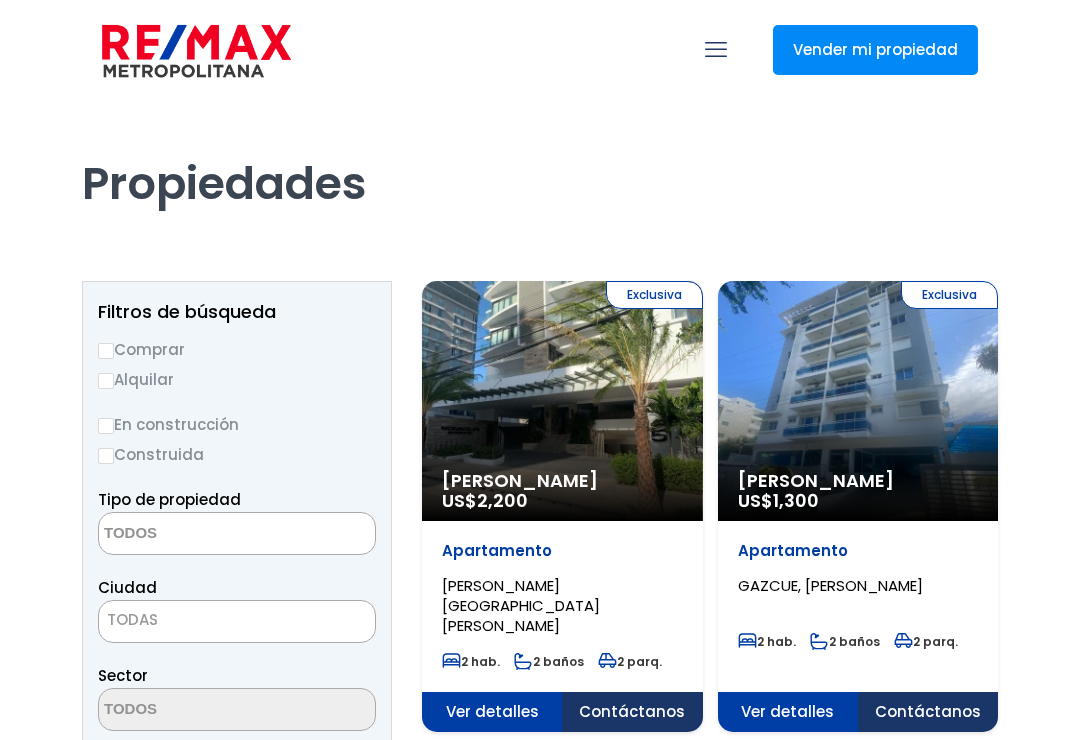 select 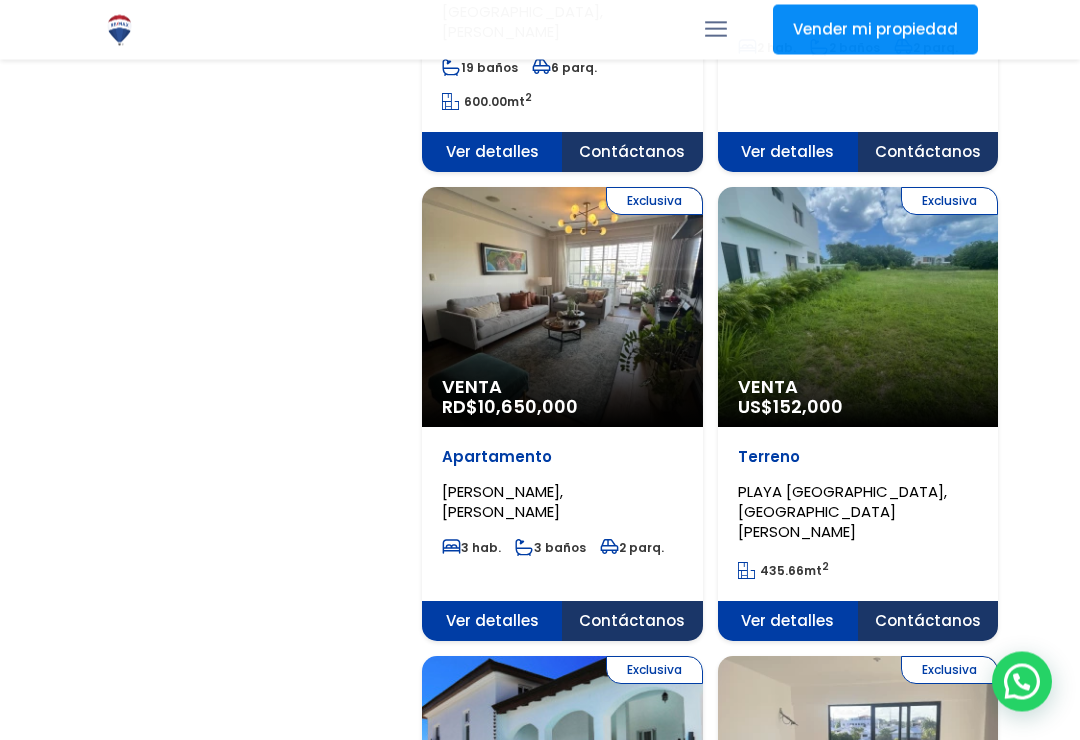 scroll, scrollTop: 1971, scrollLeft: 0, axis: vertical 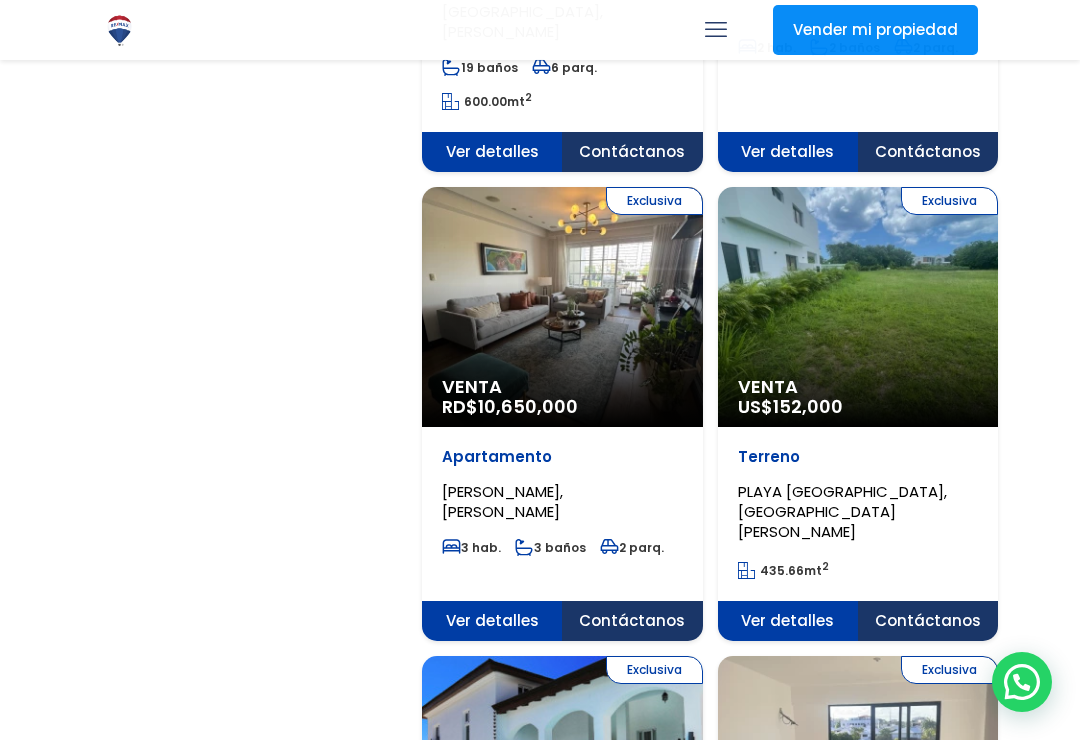 click on "Exclusiva
Venta
US$  152,000" at bounding box center (562, -1571) 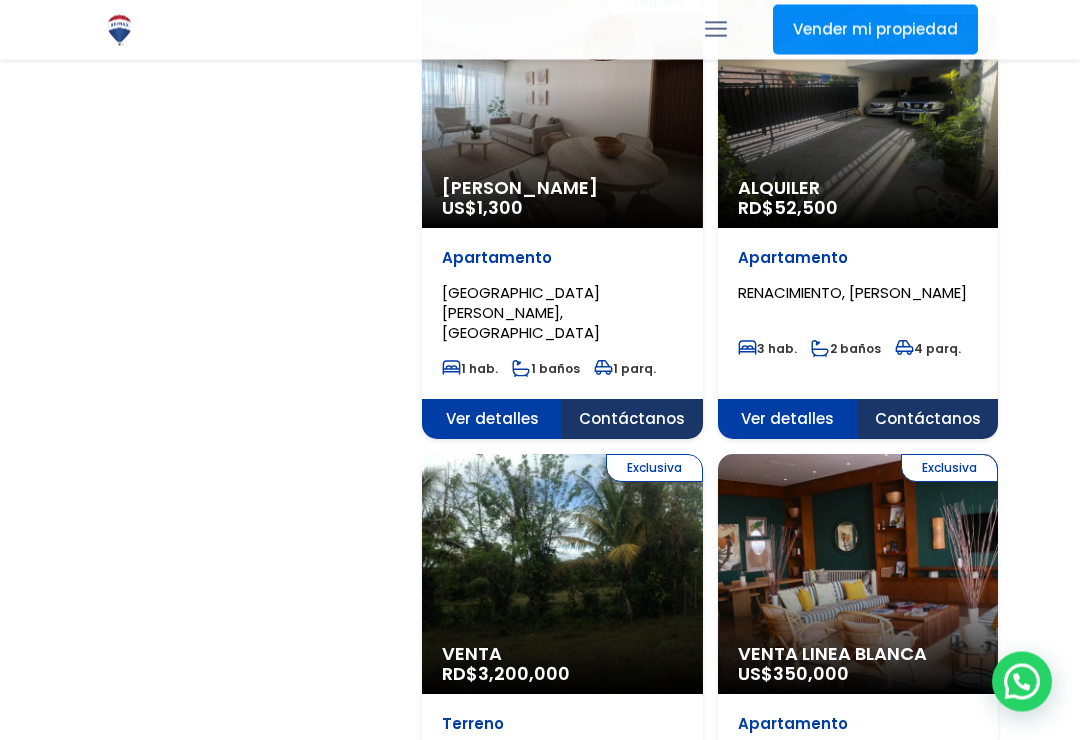 scroll, scrollTop: 3088, scrollLeft: 0, axis: vertical 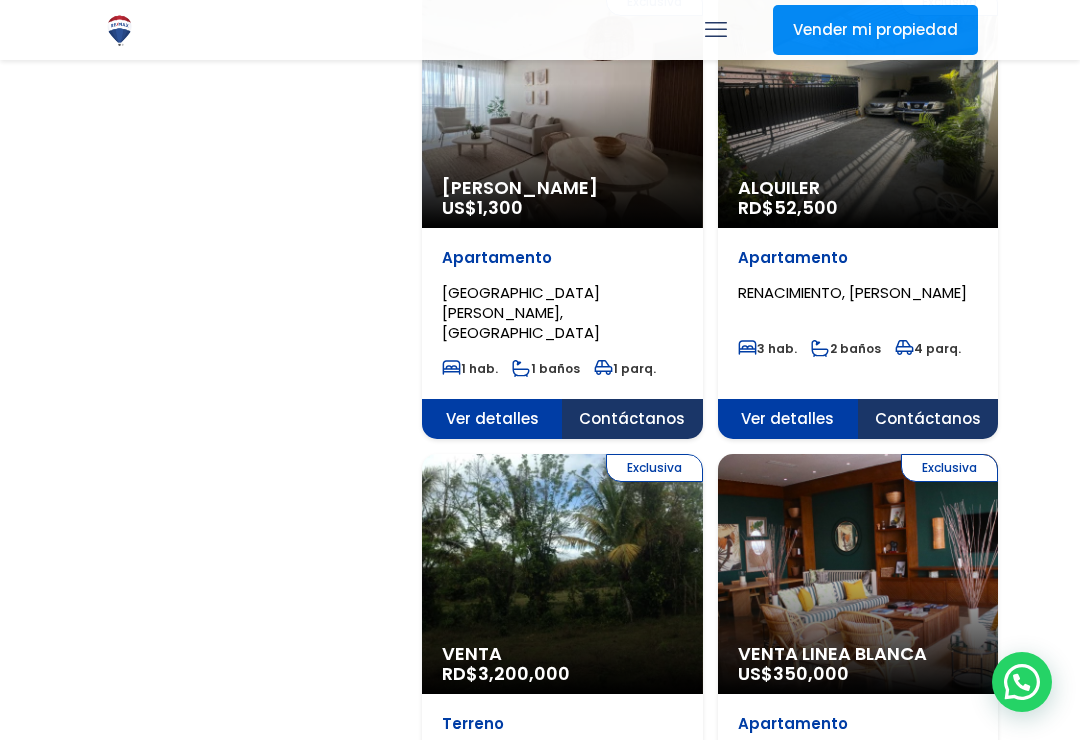 click on "Exclusiva
Venta
RD$  3,200,000" at bounding box center (562, -2688) 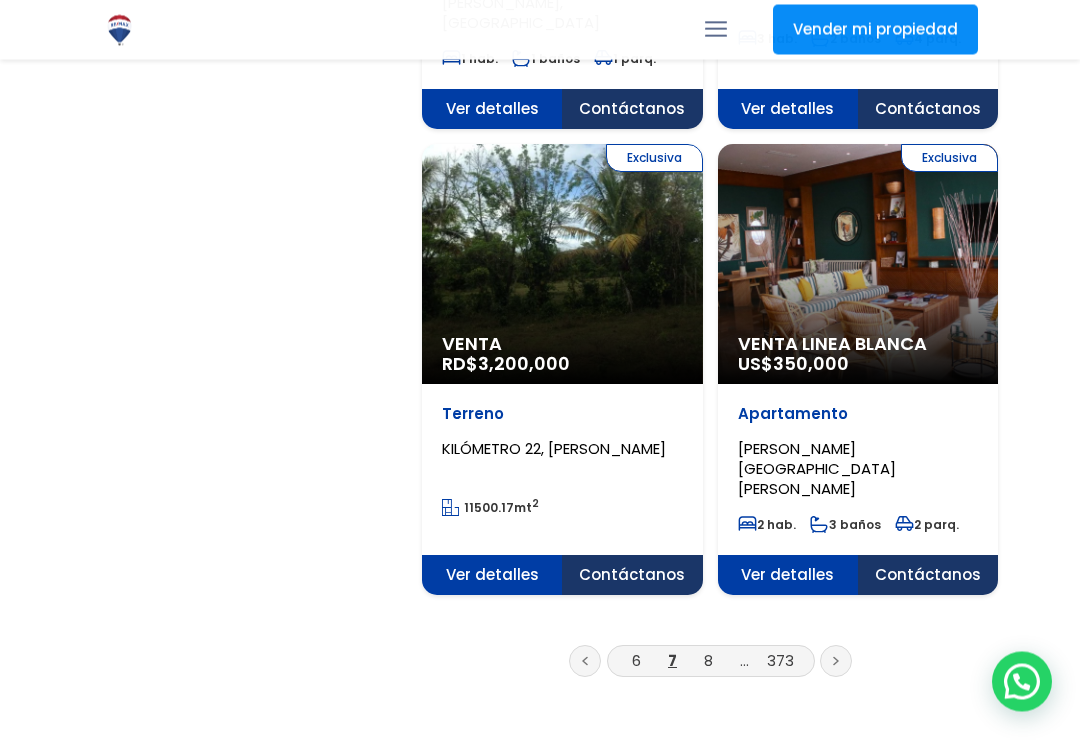 scroll, scrollTop: 3399, scrollLeft: 0, axis: vertical 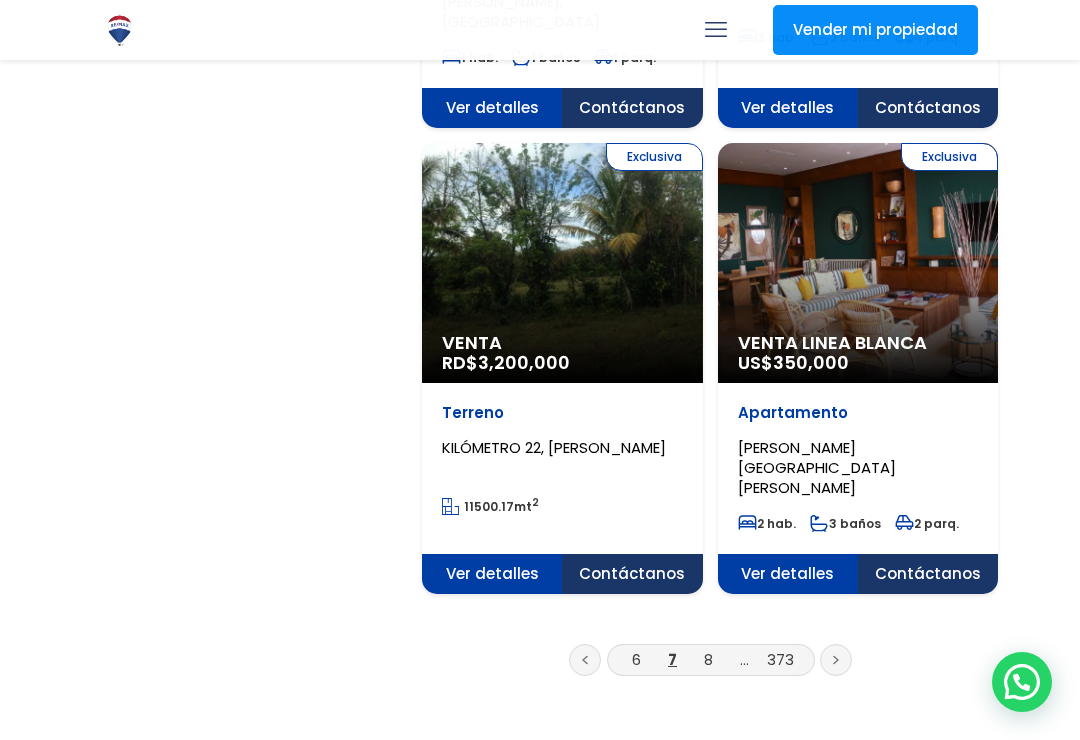 click on "Exclusiva
Venta
RD$  3,200,000" at bounding box center [562, -2999] 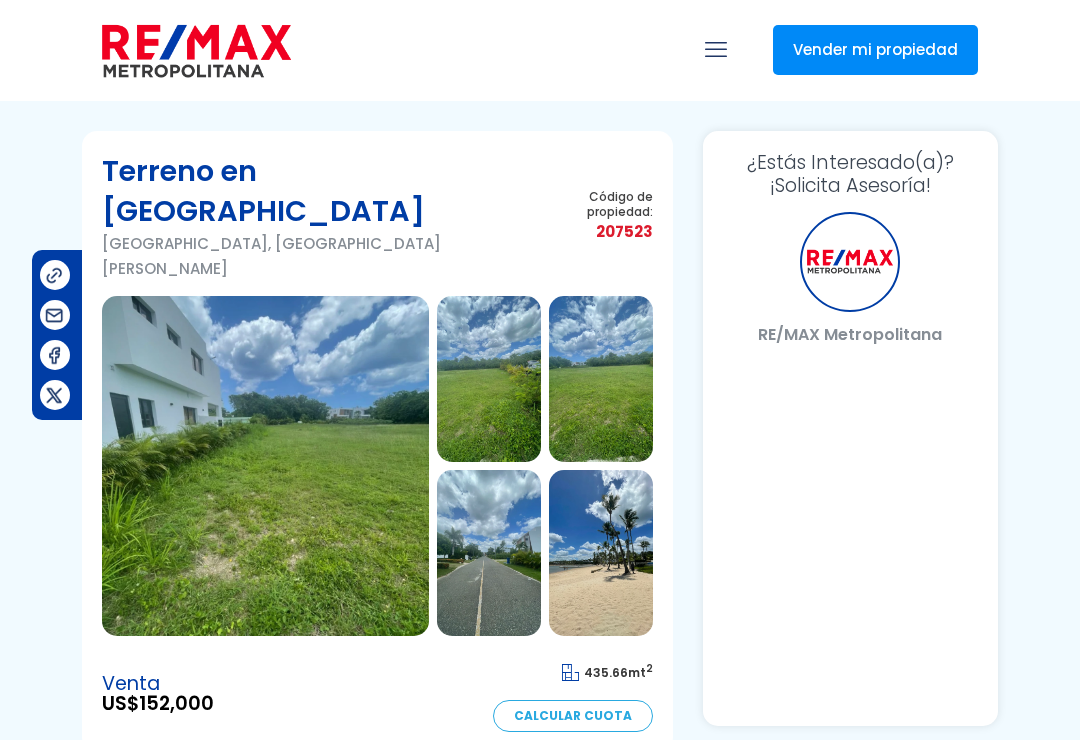 scroll, scrollTop: 0, scrollLeft: 0, axis: both 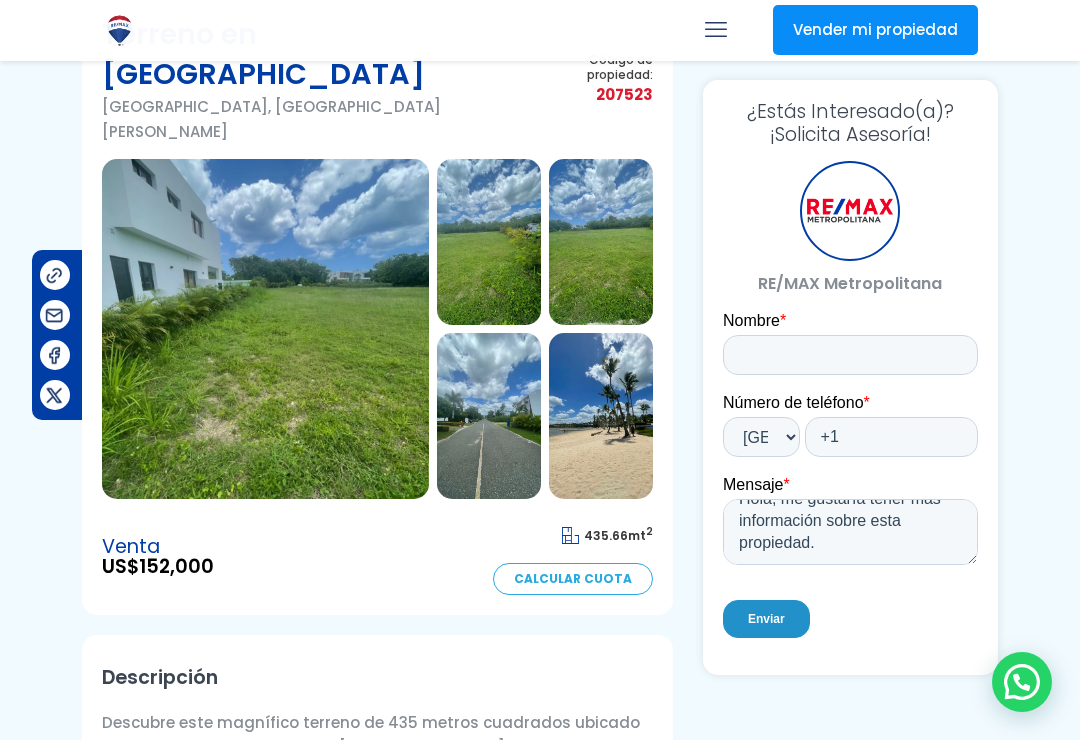 click at bounding box center [265, 329] 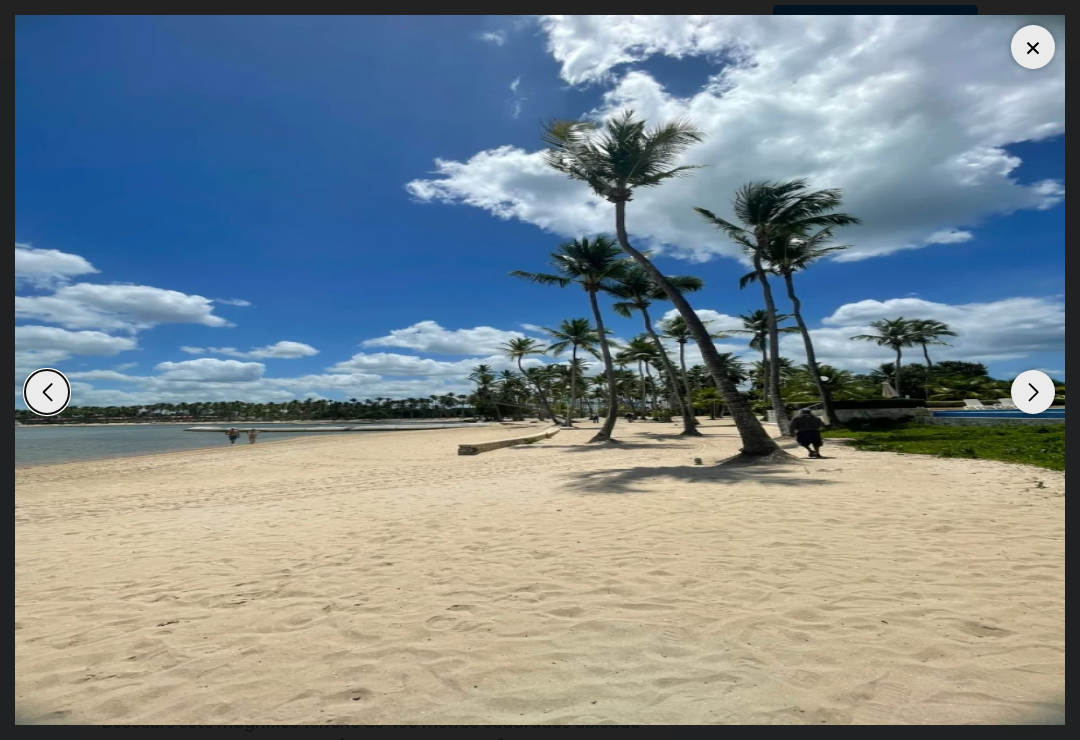 scroll, scrollTop: 167, scrollLeft: 0, axis: vertical 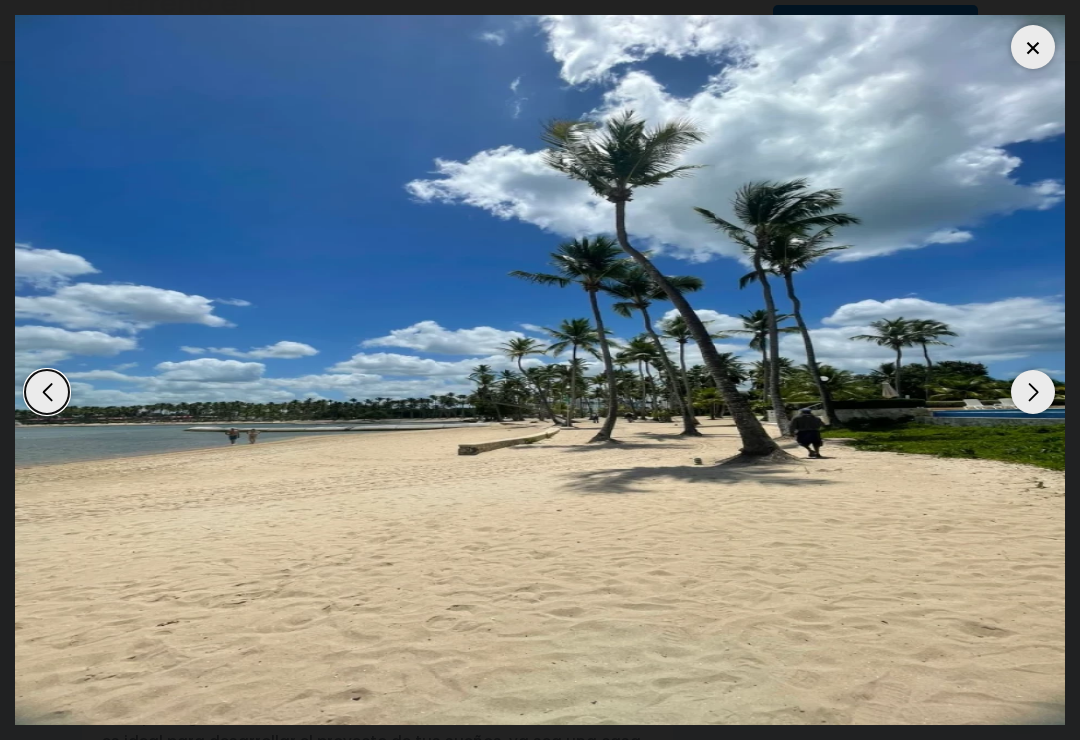 click at bounding box center (1033, 392) 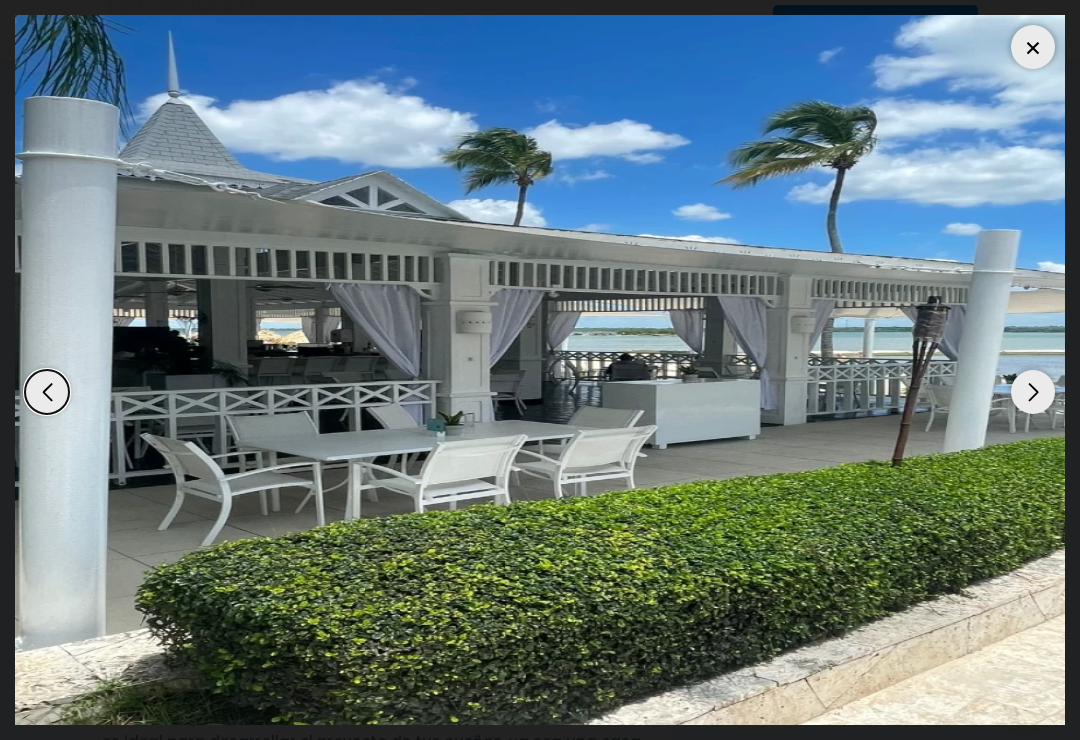 click at bounding box center (1033, 392) 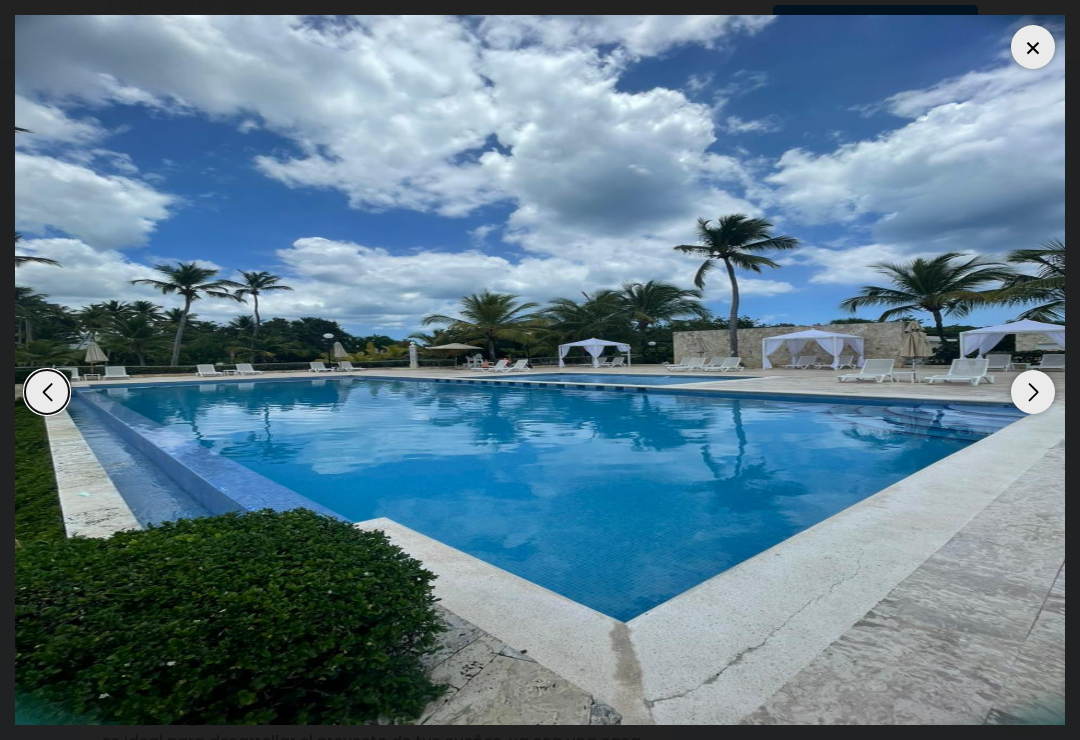 click at bounding box center (1033, 392) 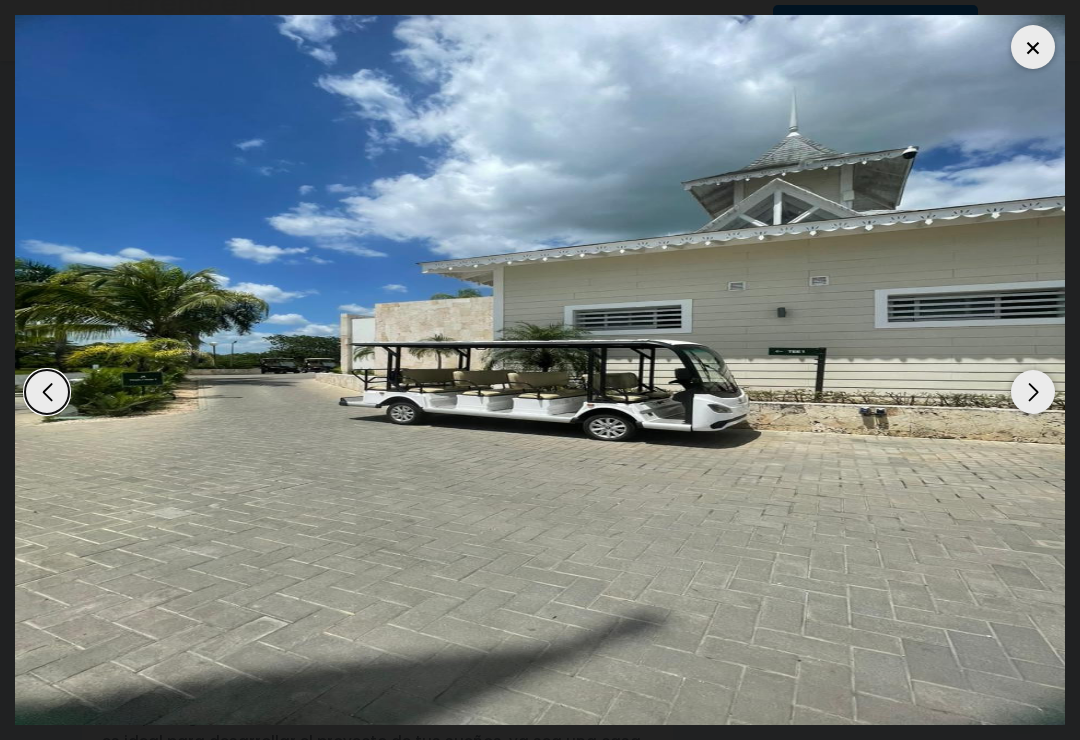 click at bounding box center [1033, 47] 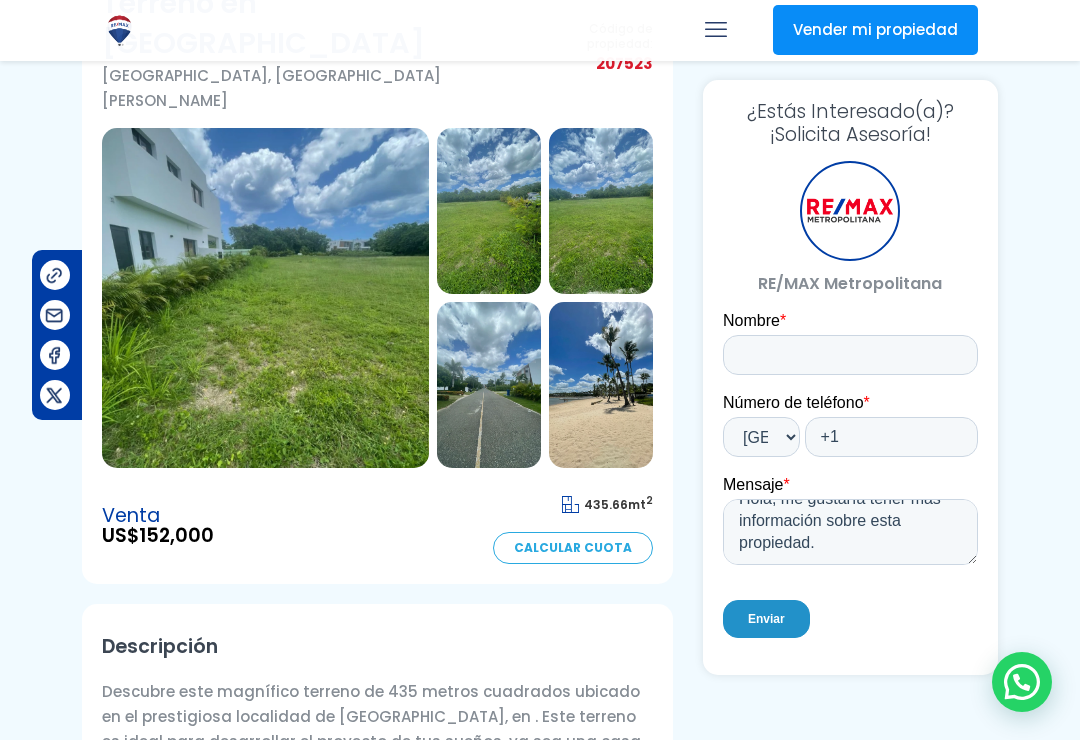 click at bounding box center (265, 298) 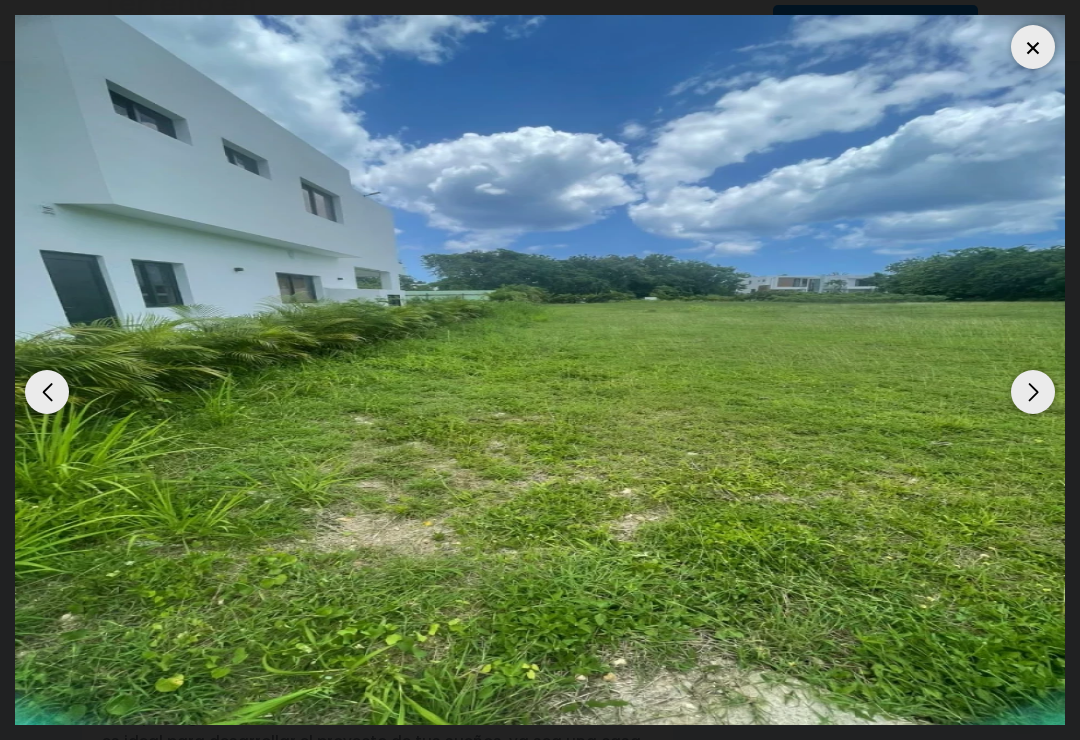 click at bounding box center [1033, 392] 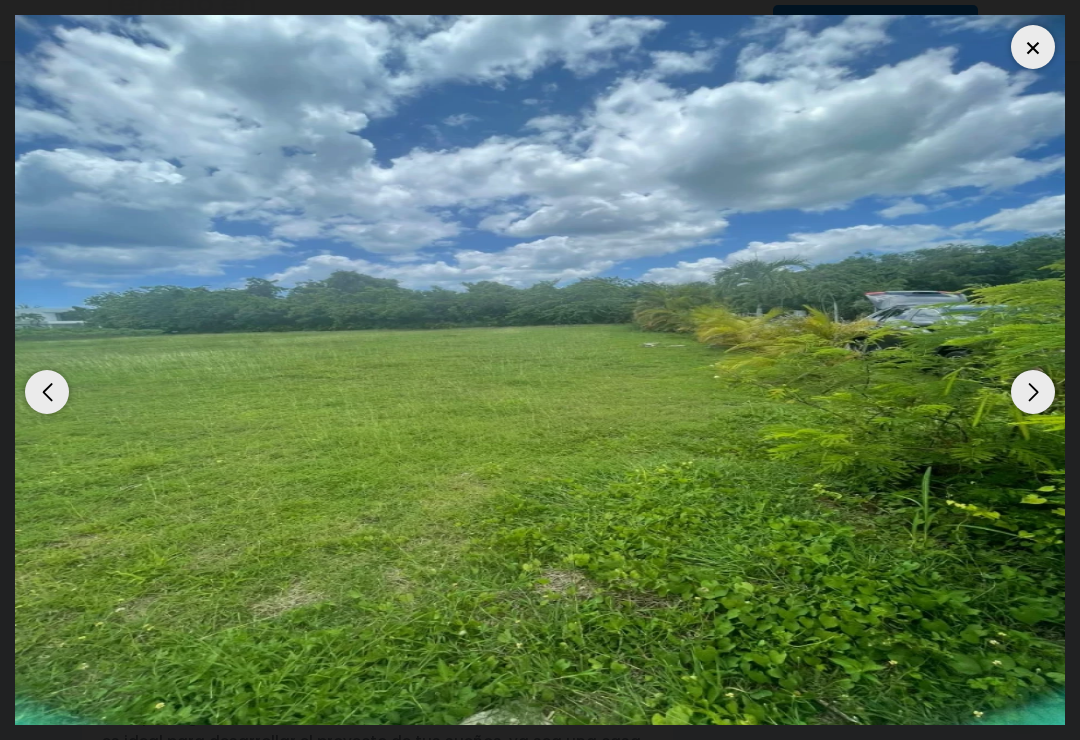 click at bounding box center (1033, 392) 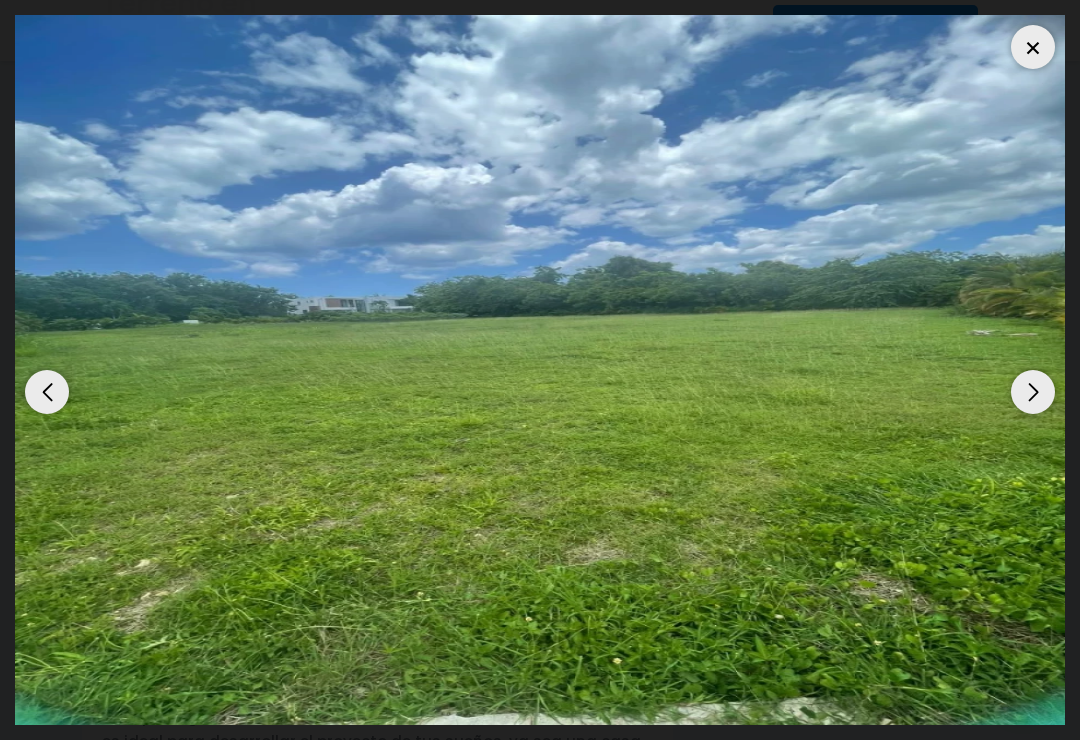 click at bounding box center [1033, 392] 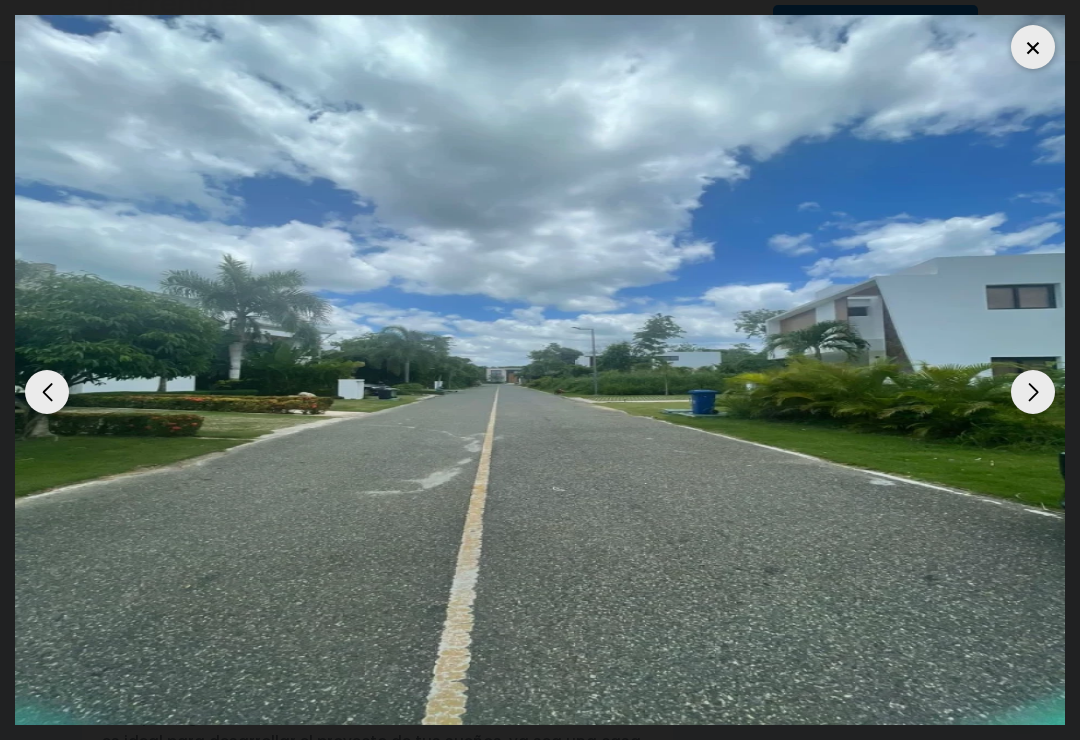 click at bounding box center [1033, 392] 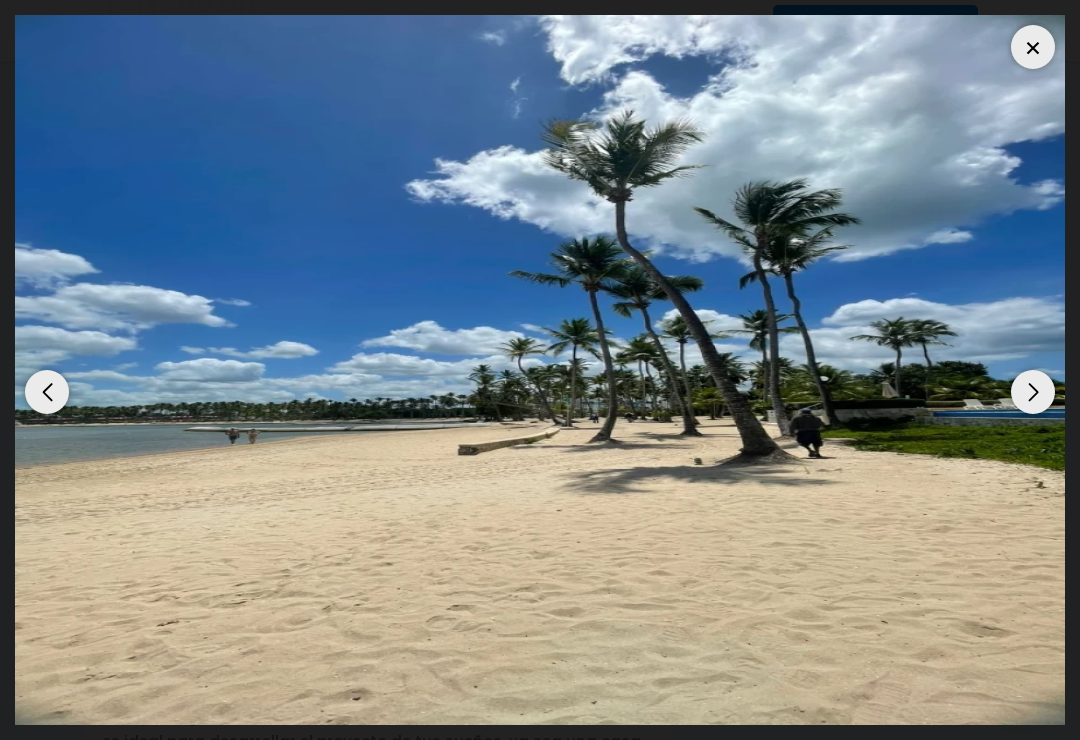 scroll, scrollTop: 262, scrollLeft: 0, axis: vertical 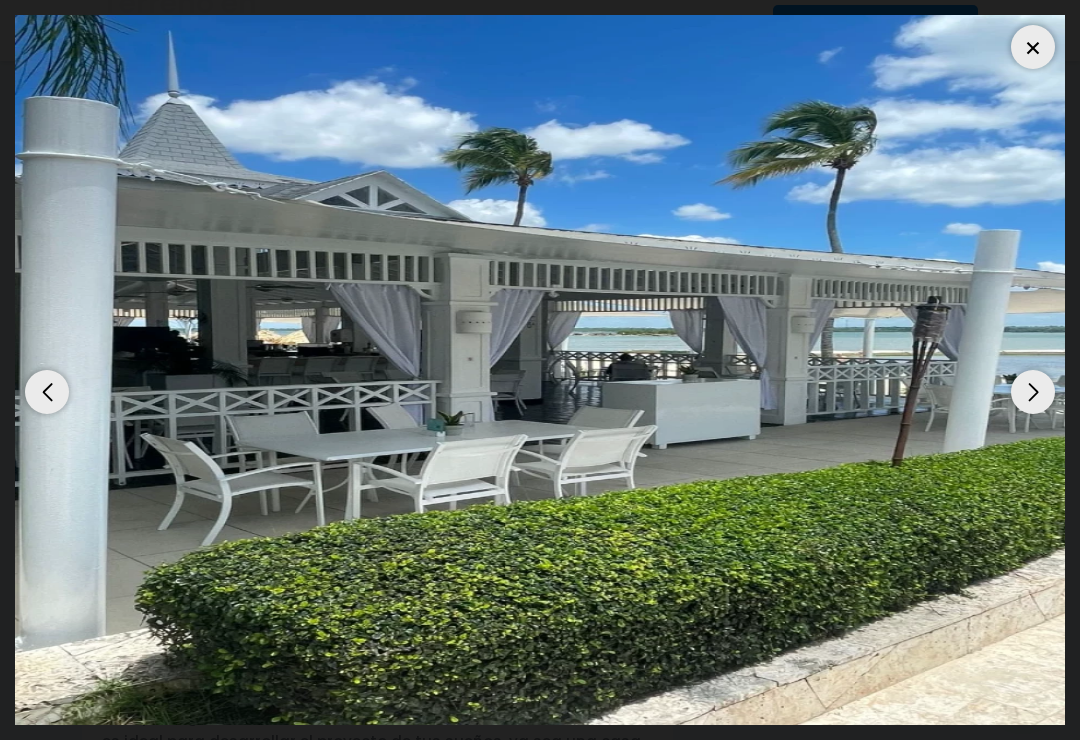 click at bounding box center (1033, 392) 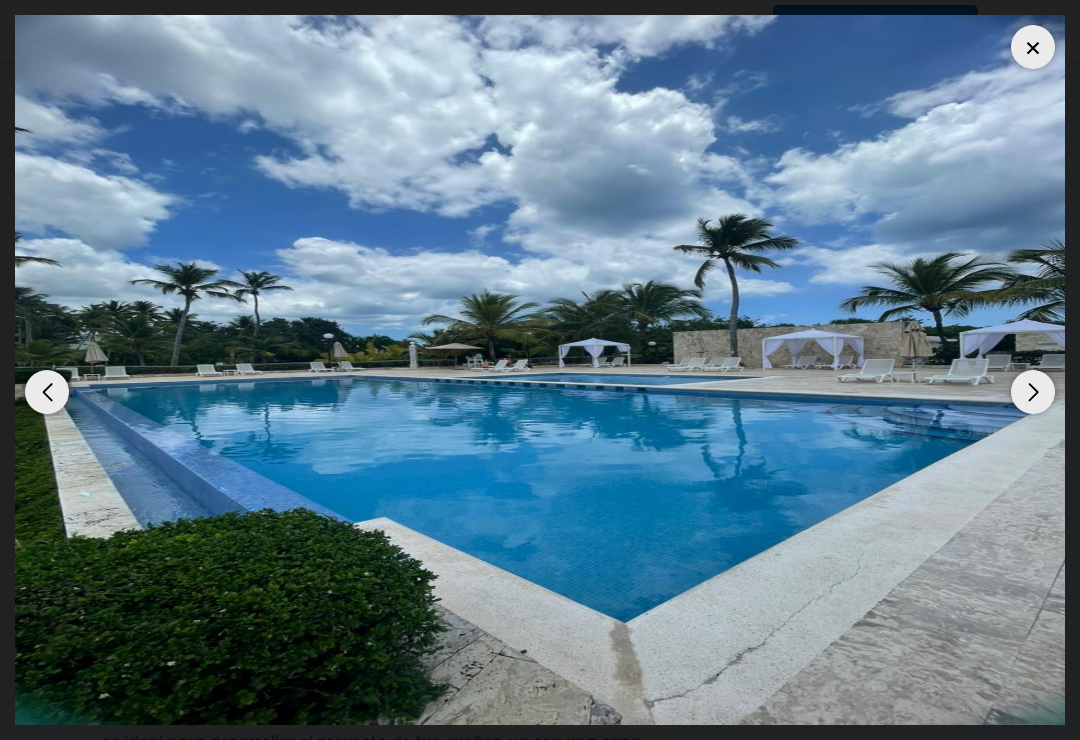 click at bounding box center (1033, 392) 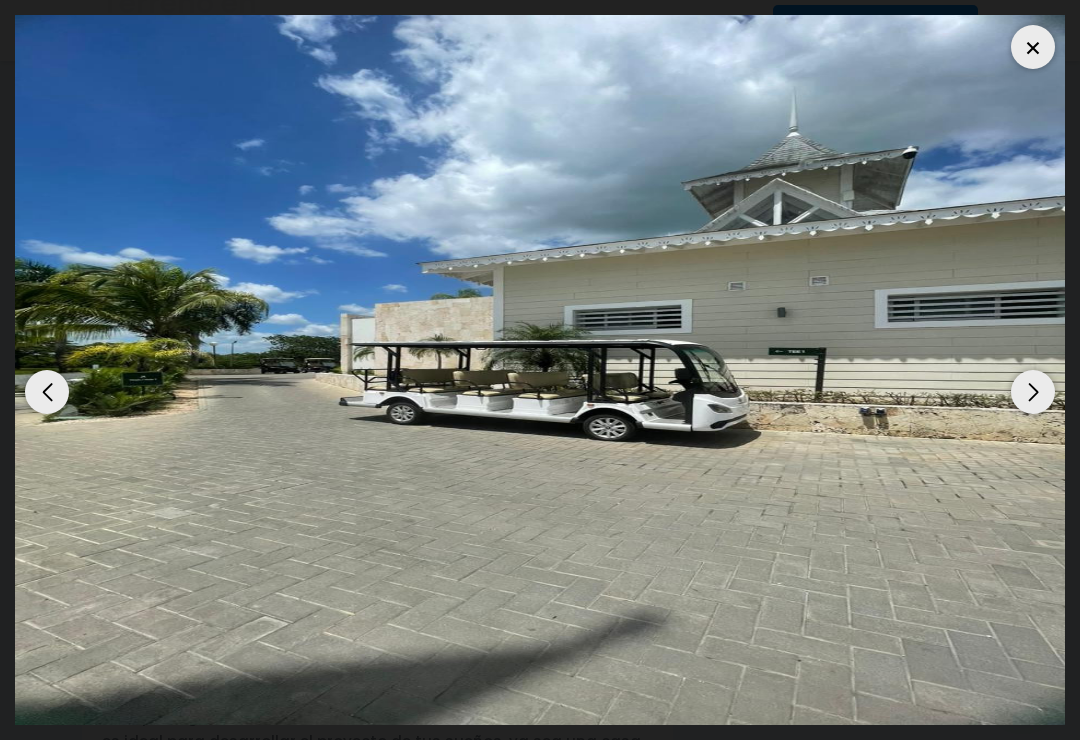 click at bounding box center [1033, 392] 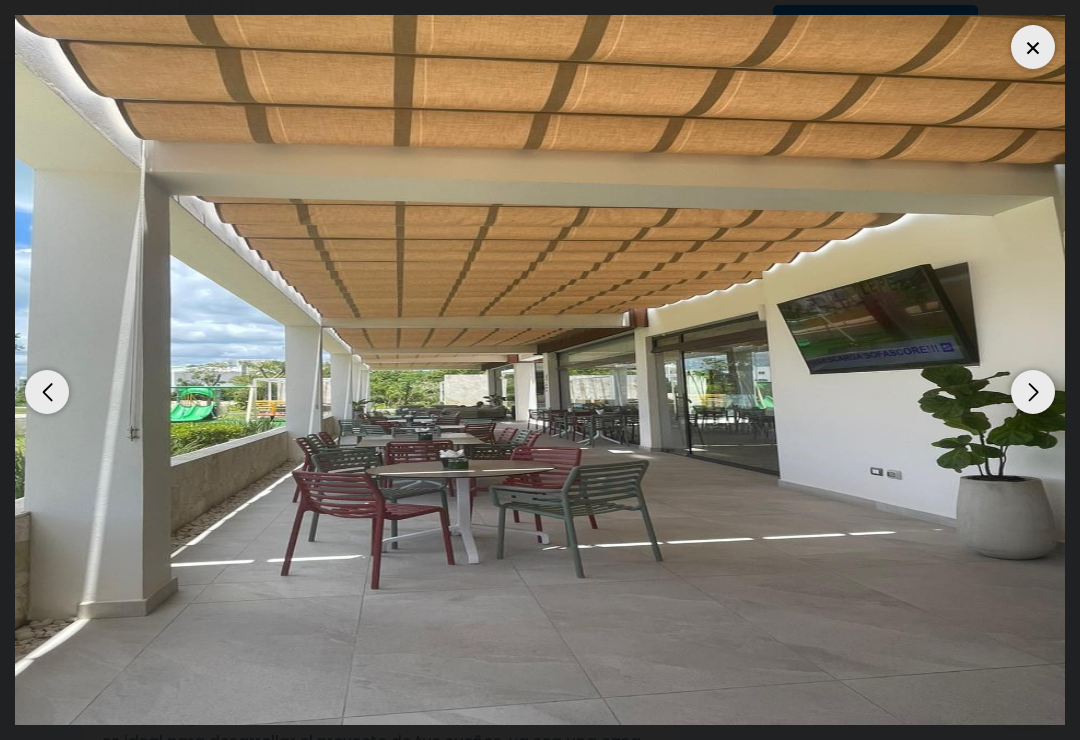 scroll, scrollTop: 578, scrollLeft: 0, axis: vertical 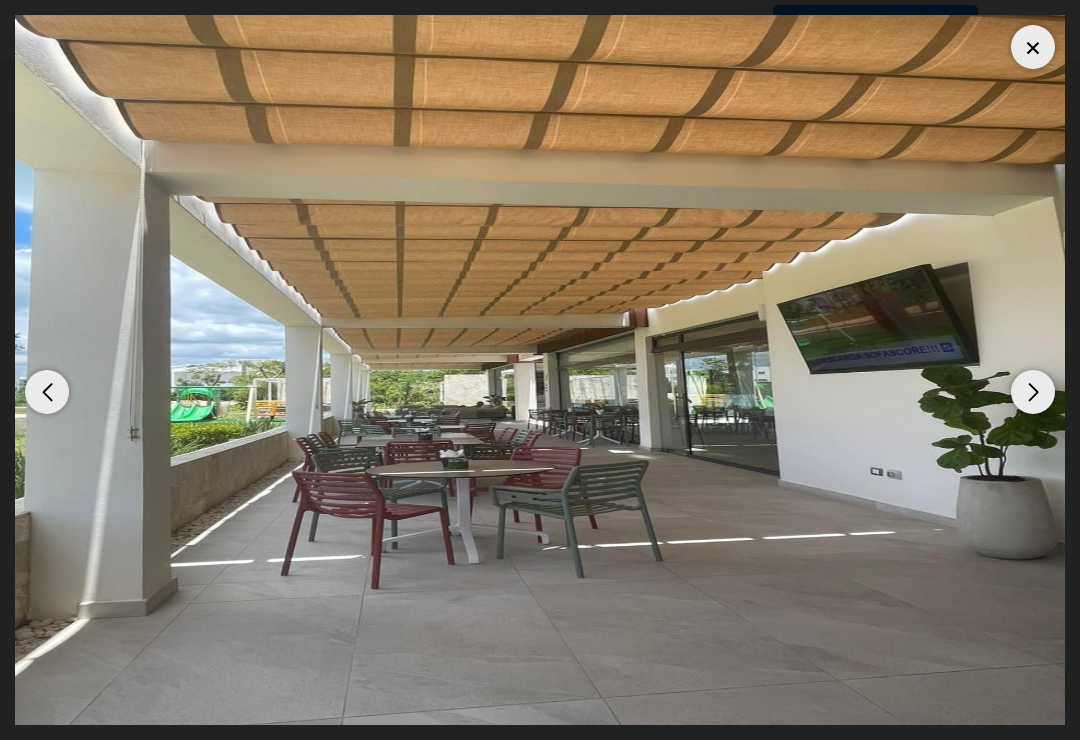 click at bounding box center [540, 370] 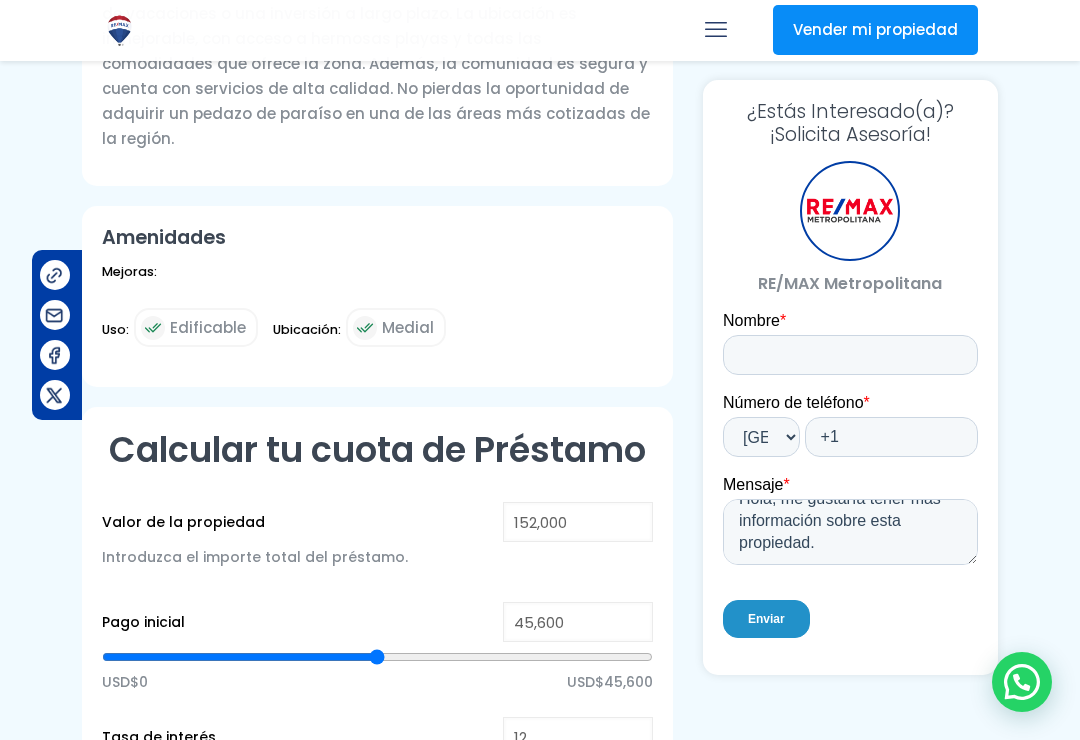 scroll, scrollTop: 915, scrollLeft: 0, axis: vertical 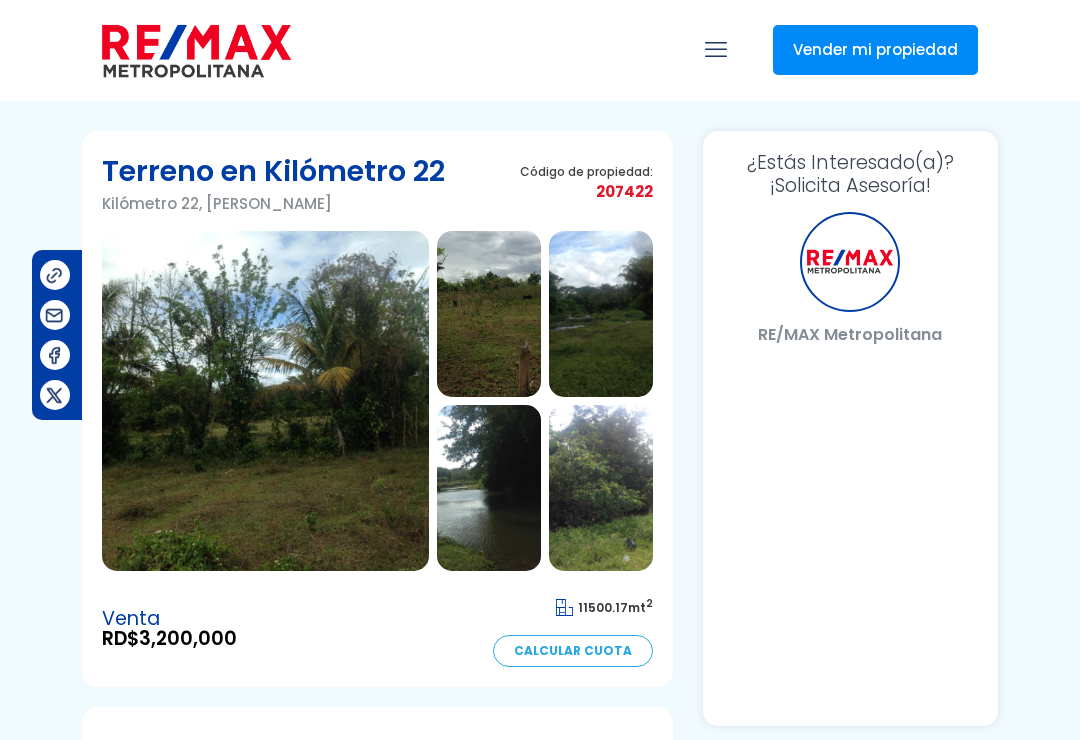 select on "US" 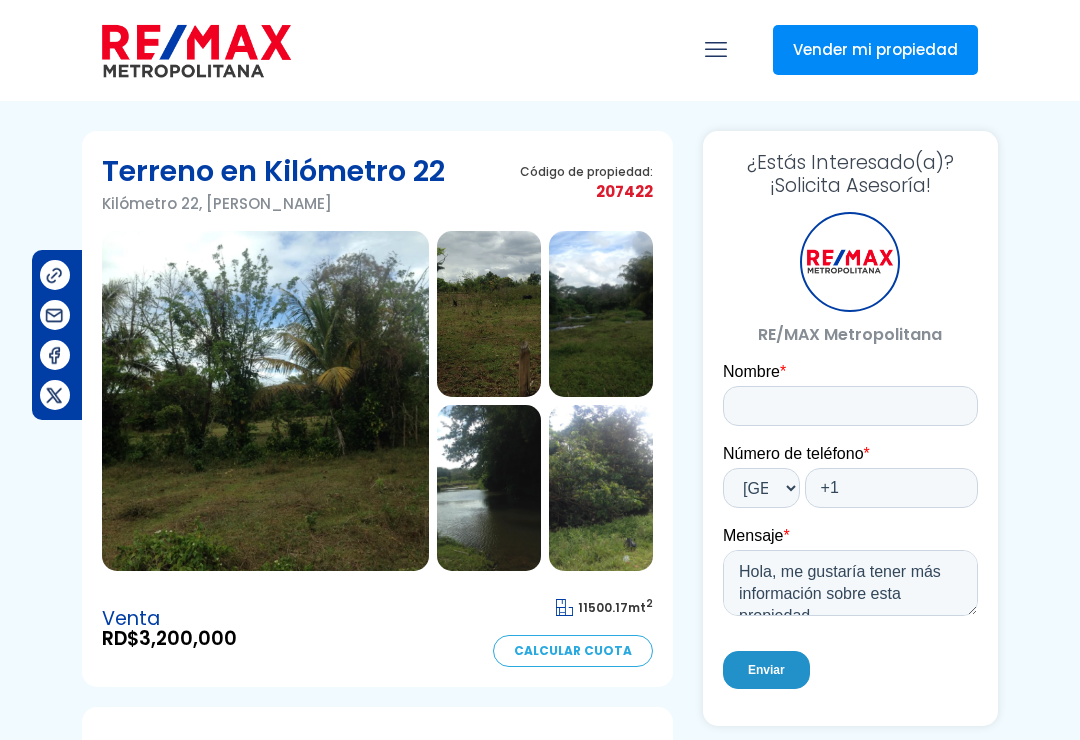 scroll, scrollTop: 0, scrollLeft: 0, axis: both 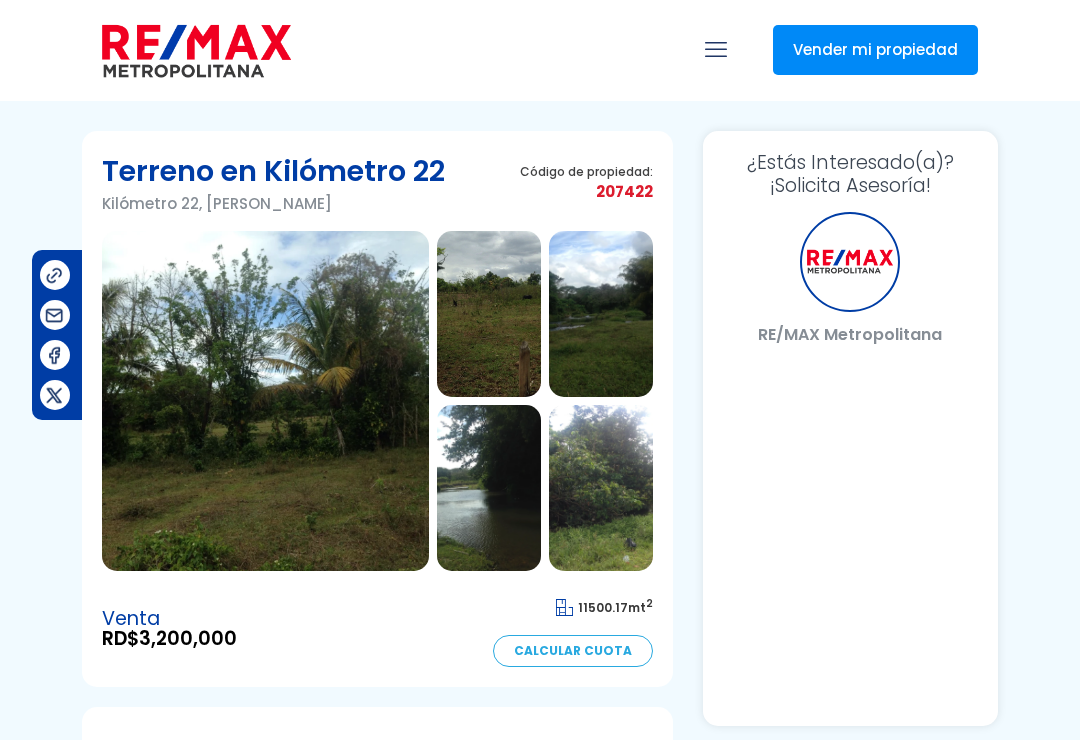 select on "US" 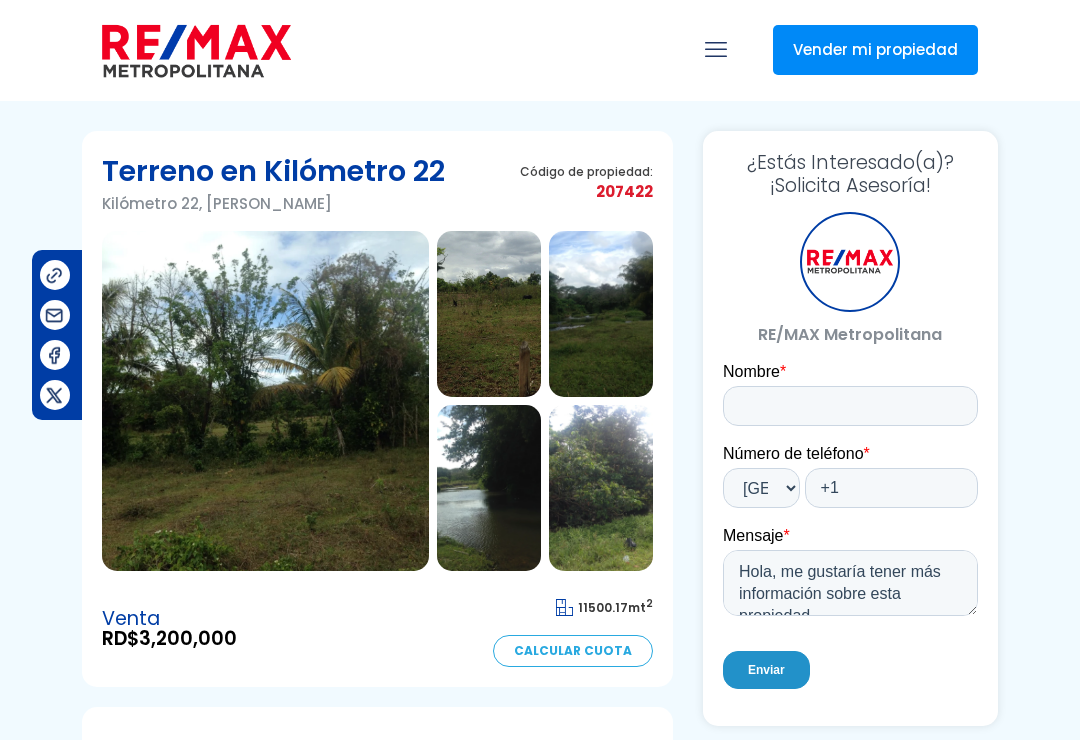 scroll, scrollTop: 0, scrollLeft: 0, axis: both 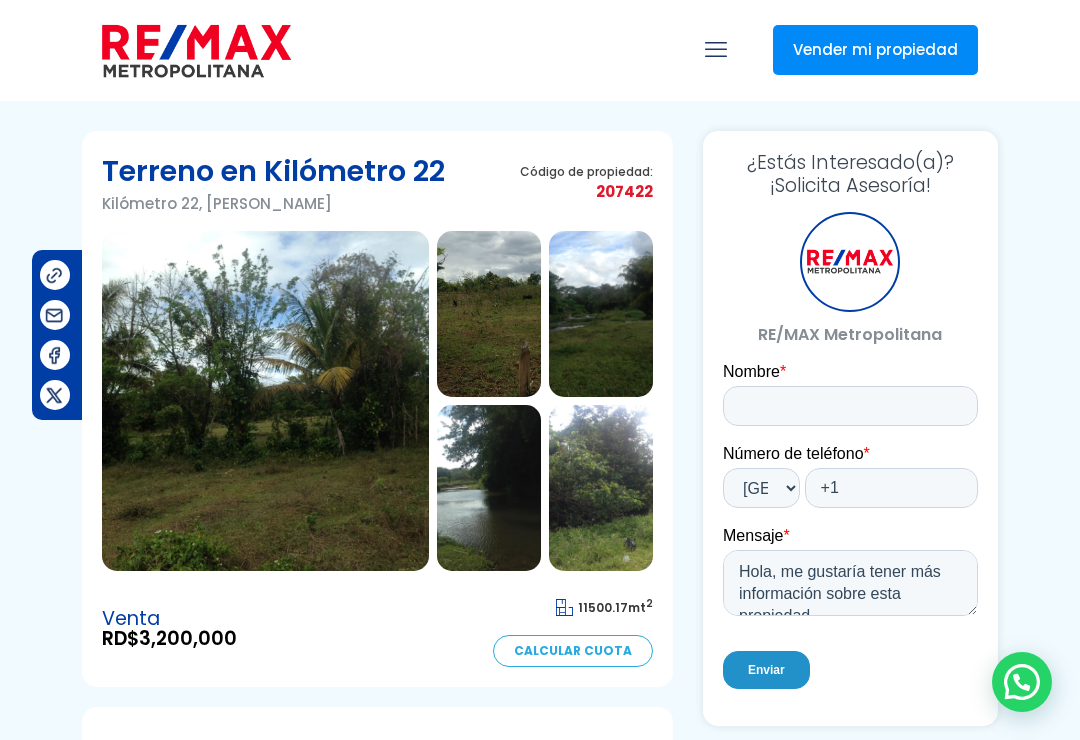 click at bounding box center (265, 401) 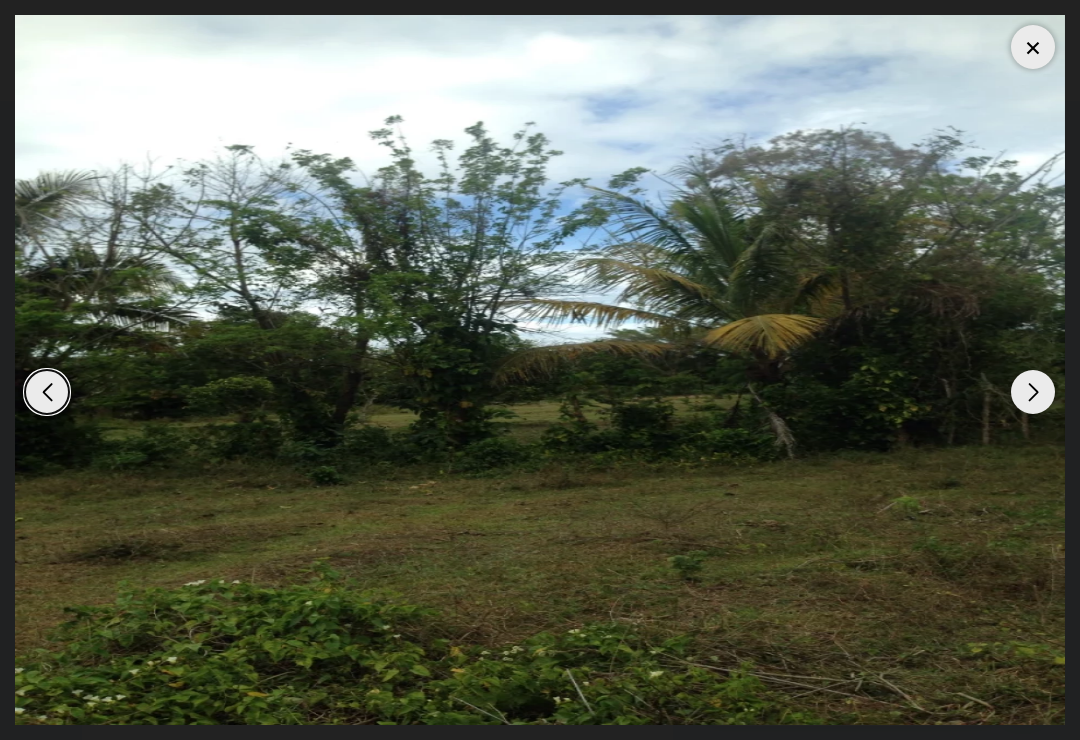 scroll, scrollTop: 0, scrollLeft: 0, axis: both 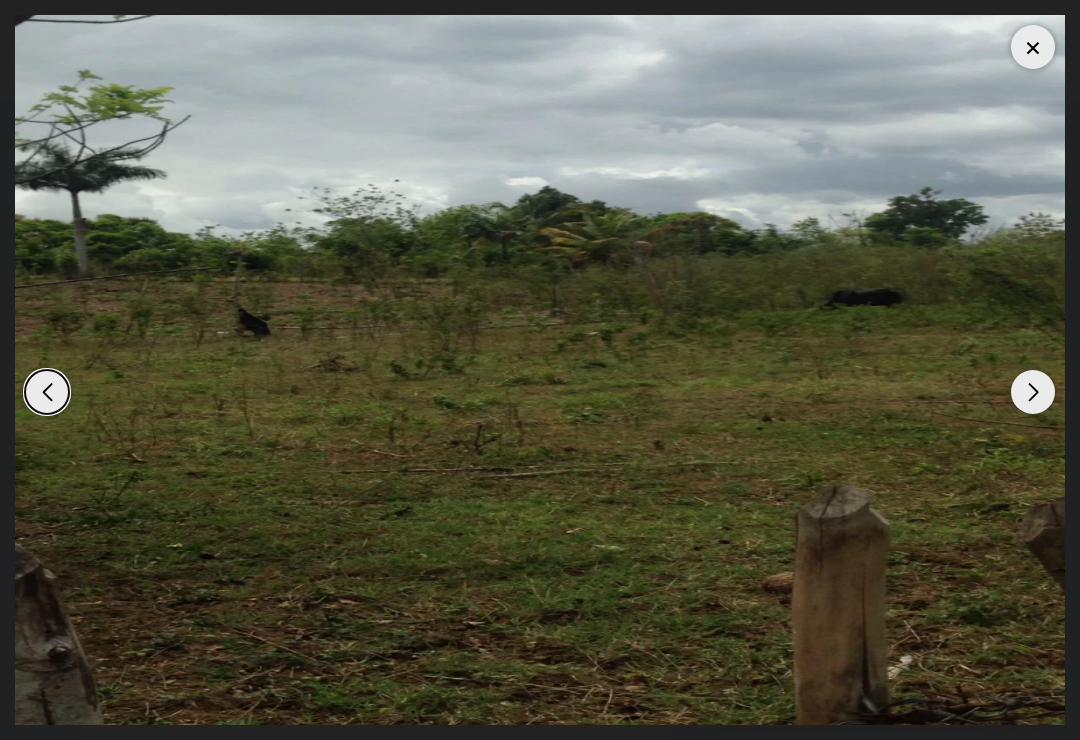 click at bounding box center [1033, 392] 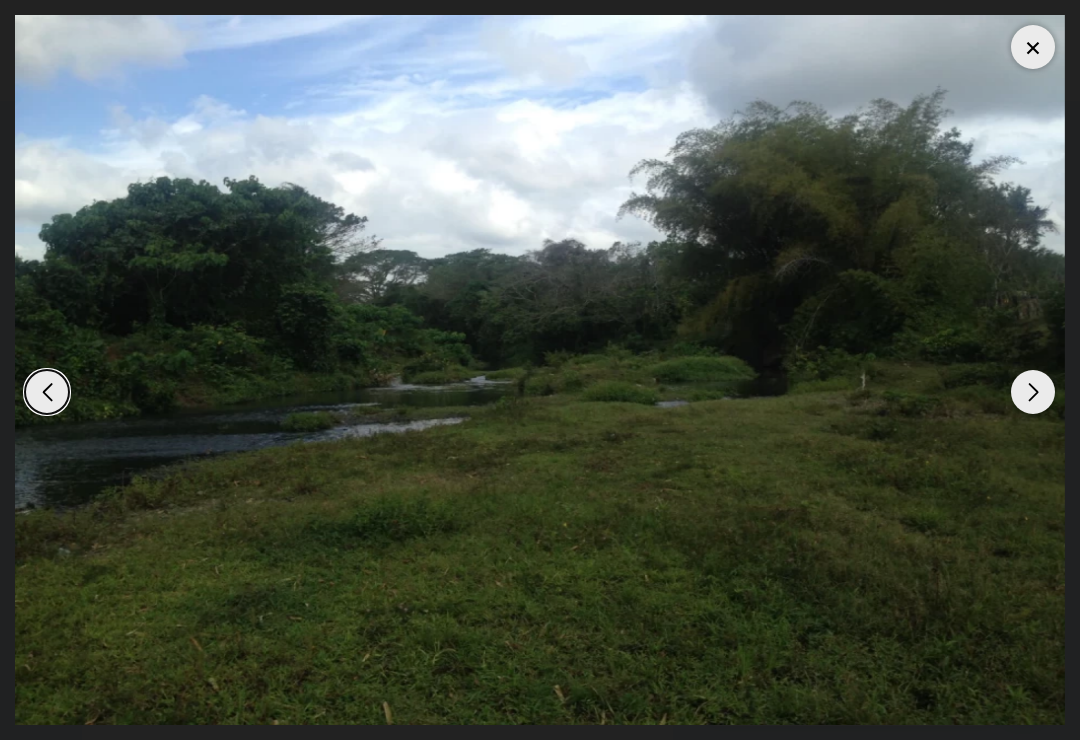click at bounding box center [1033, 392] 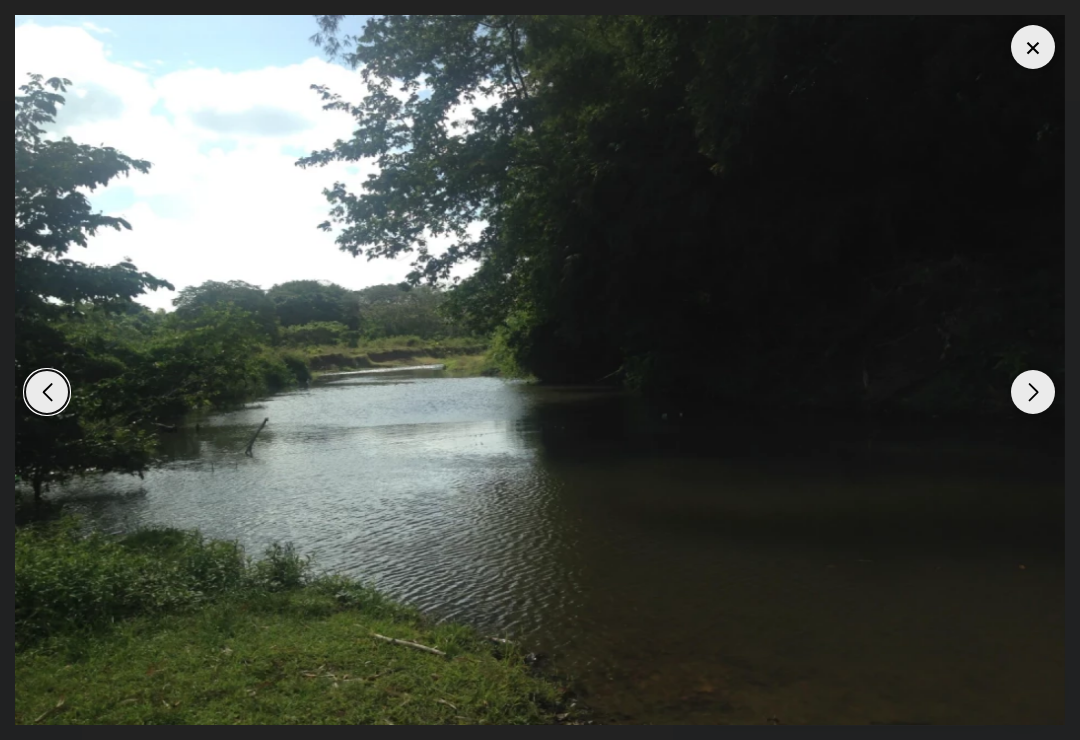 click at bounding box center [1033, 392] 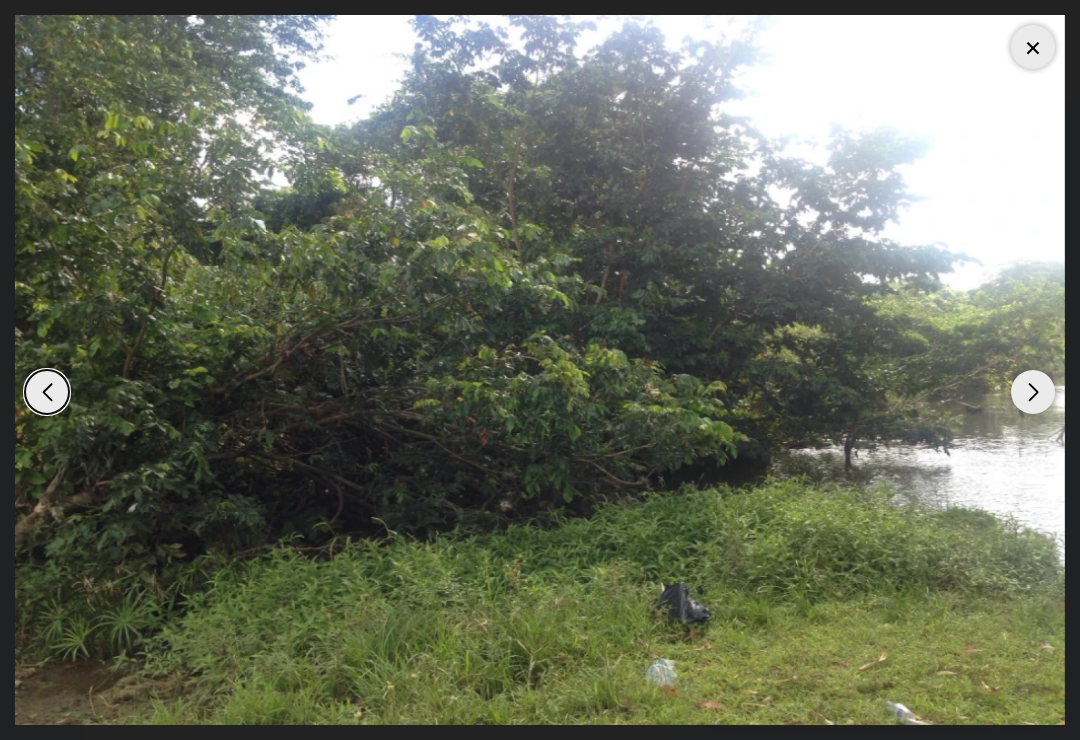 click at bounding box center [1033, 392] 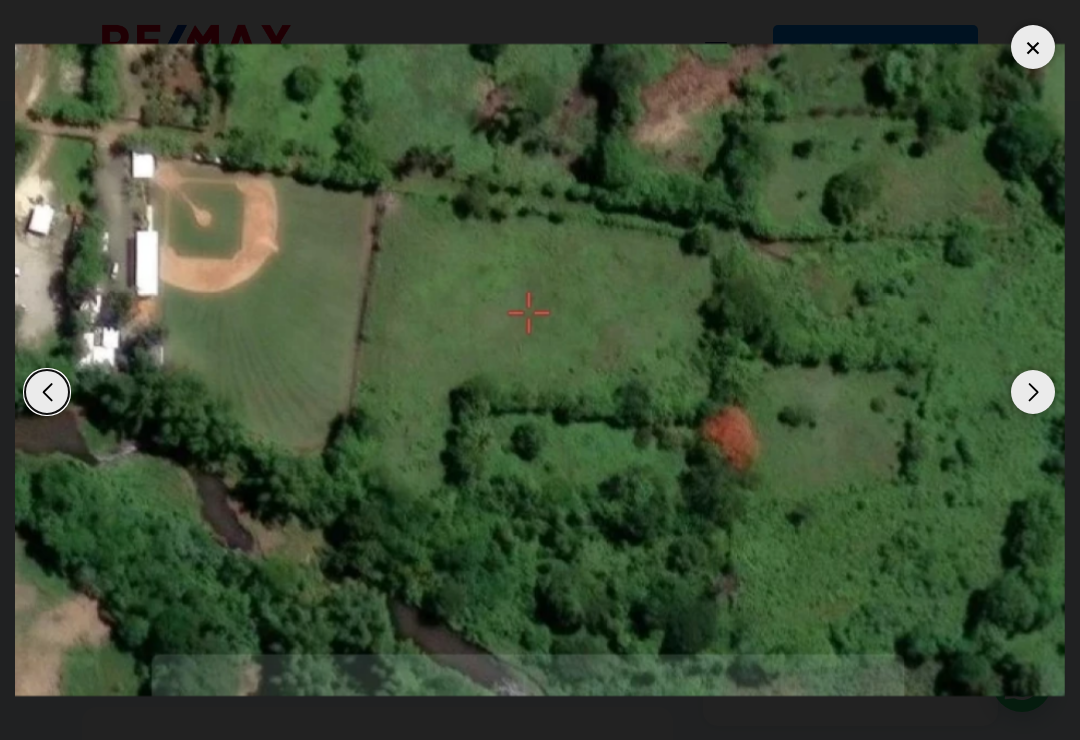 click at bounding box center [1033, 392] 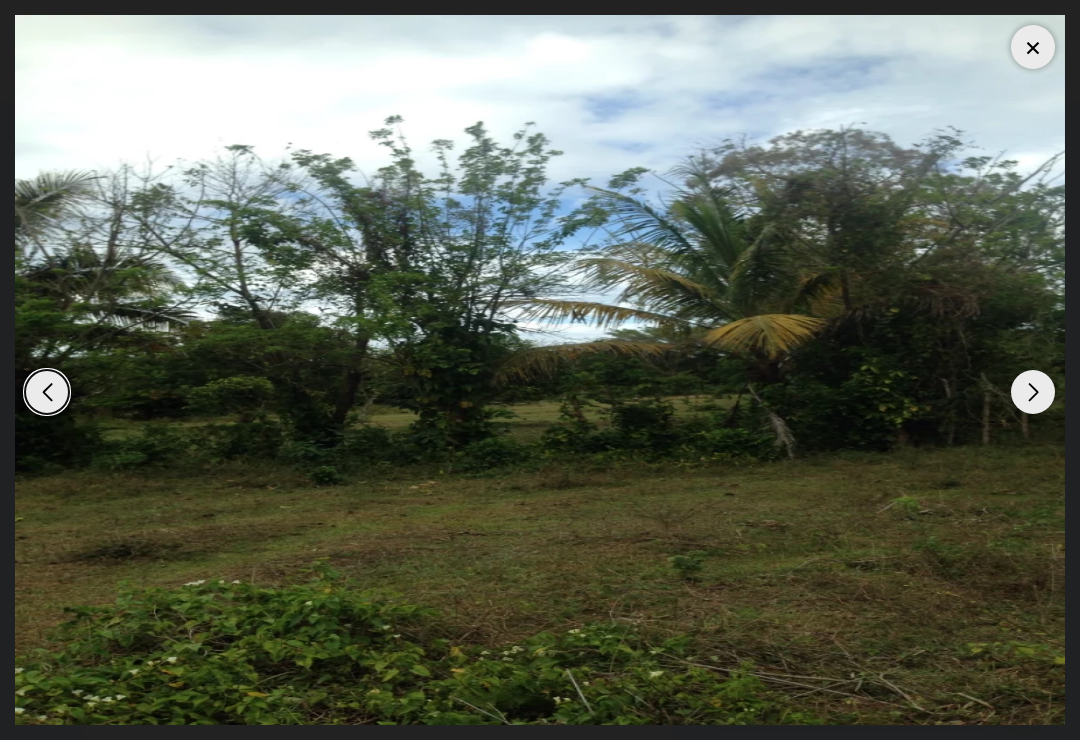 click at bounding box center (1033, 392) 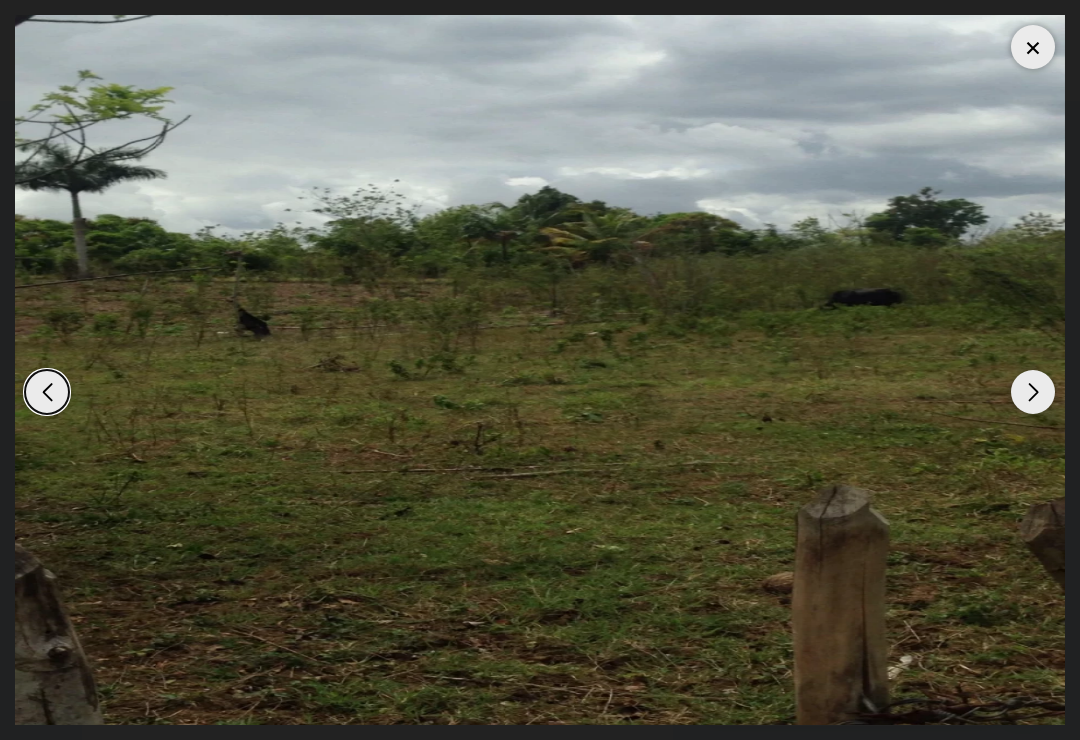 click at bounding box center [1033, 47] 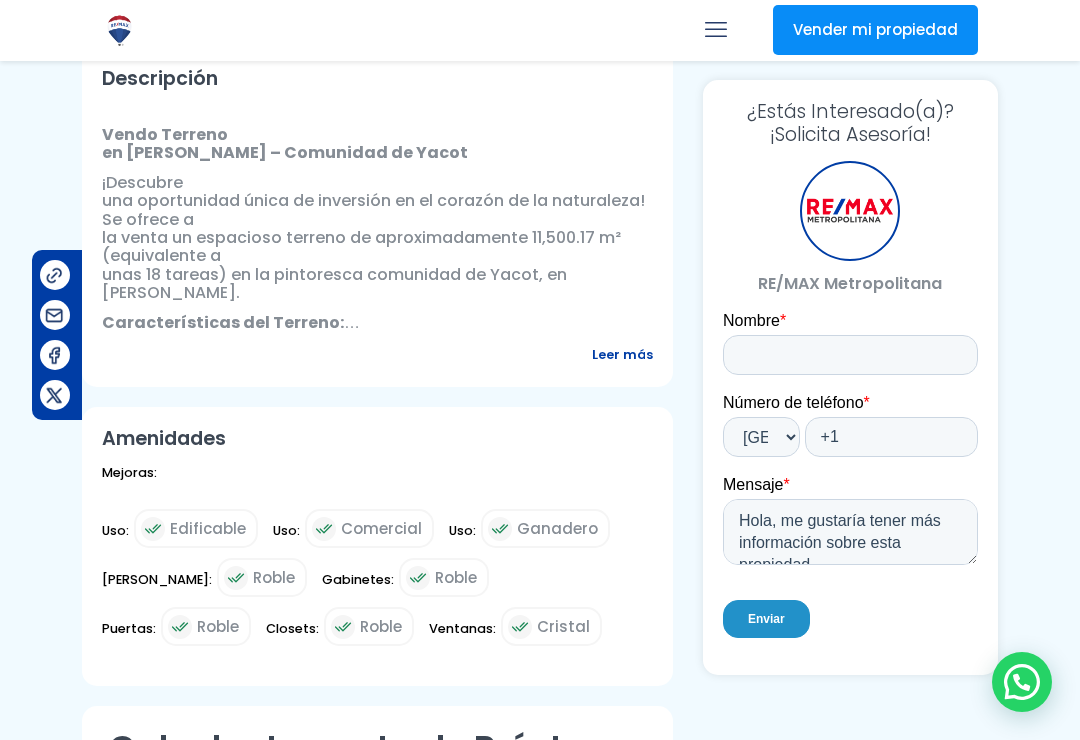 scroll, scrollTop: 672, scrollLeft: 0, axis: vertical 